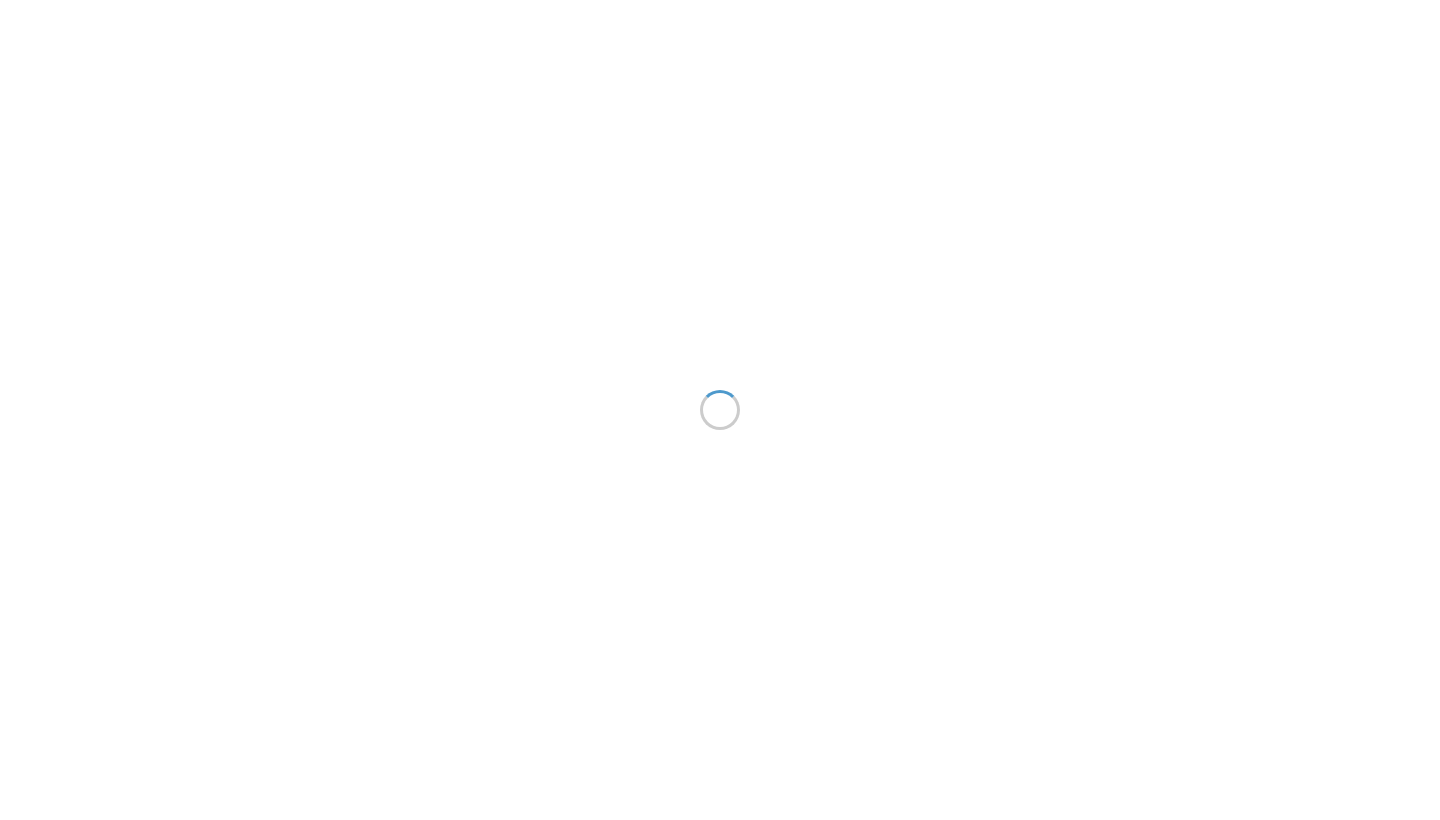 scroll, scrollTop: 0, scrollLeft: 0, axis: both 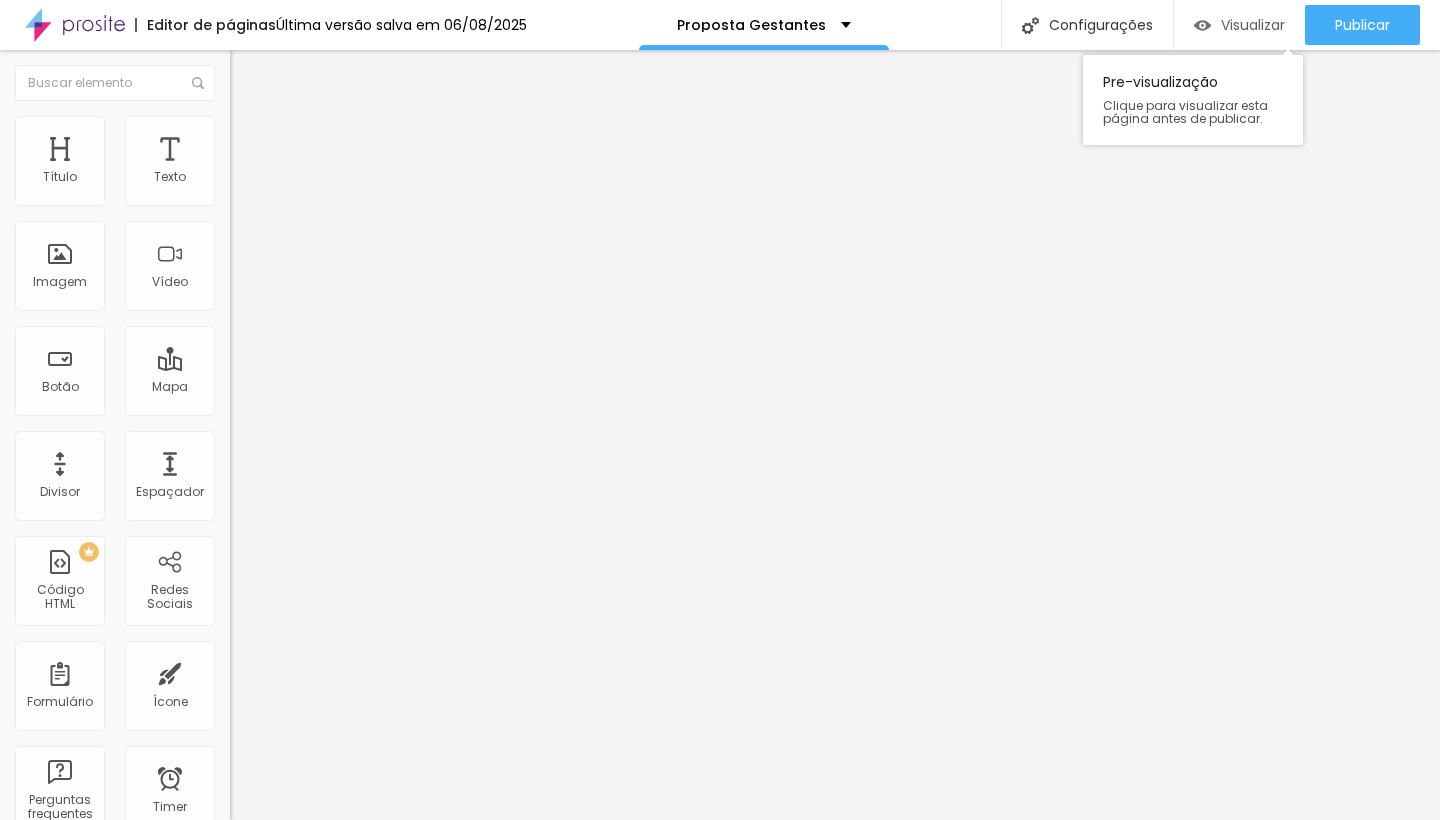 click on "Visualizar" at bounding box center [1253, 25] 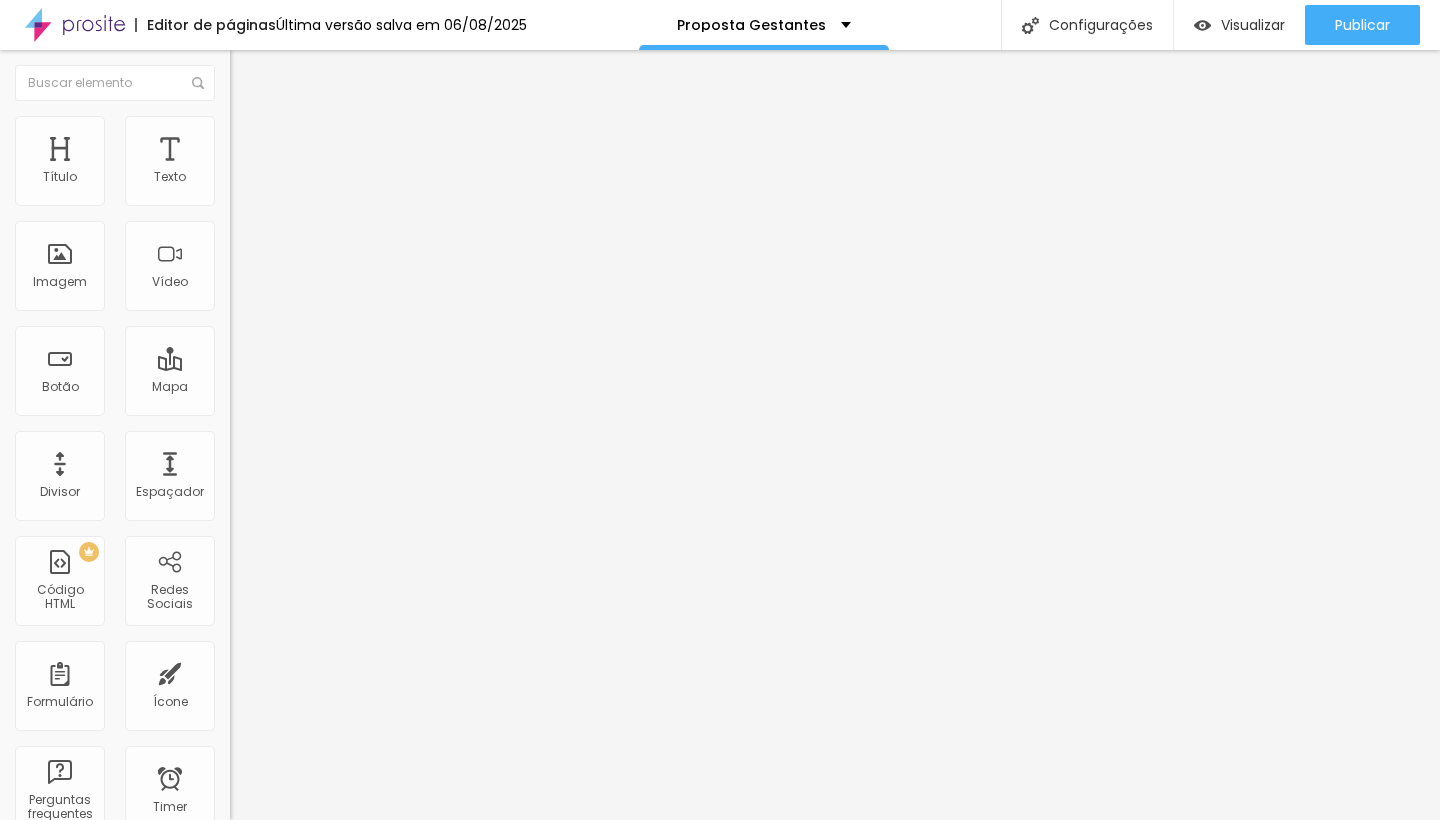 click on "Titulo 2" at bounding box center (262, 176) 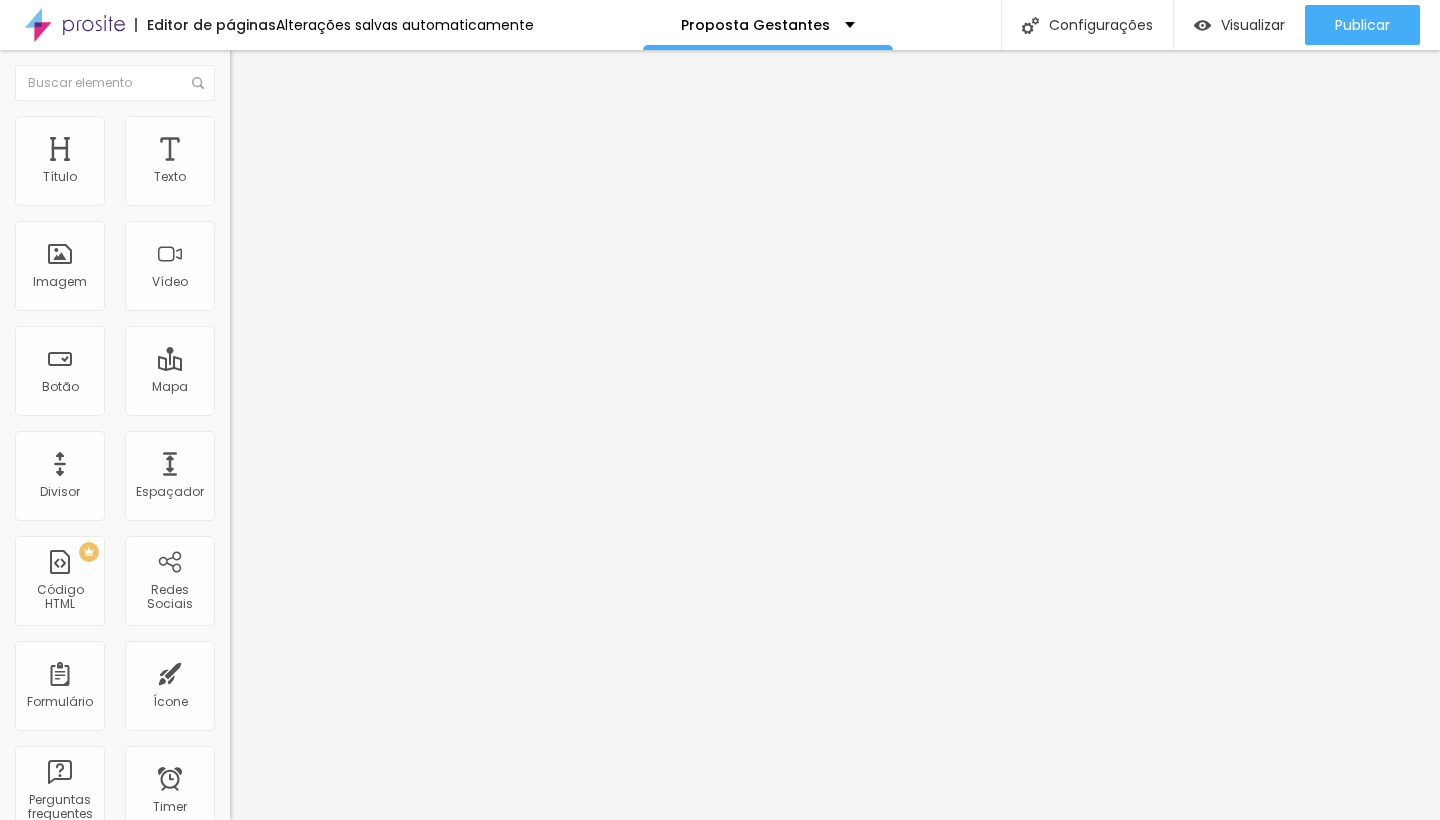 click on "Cancelar Criar texto" at bounding box center (720, 683) 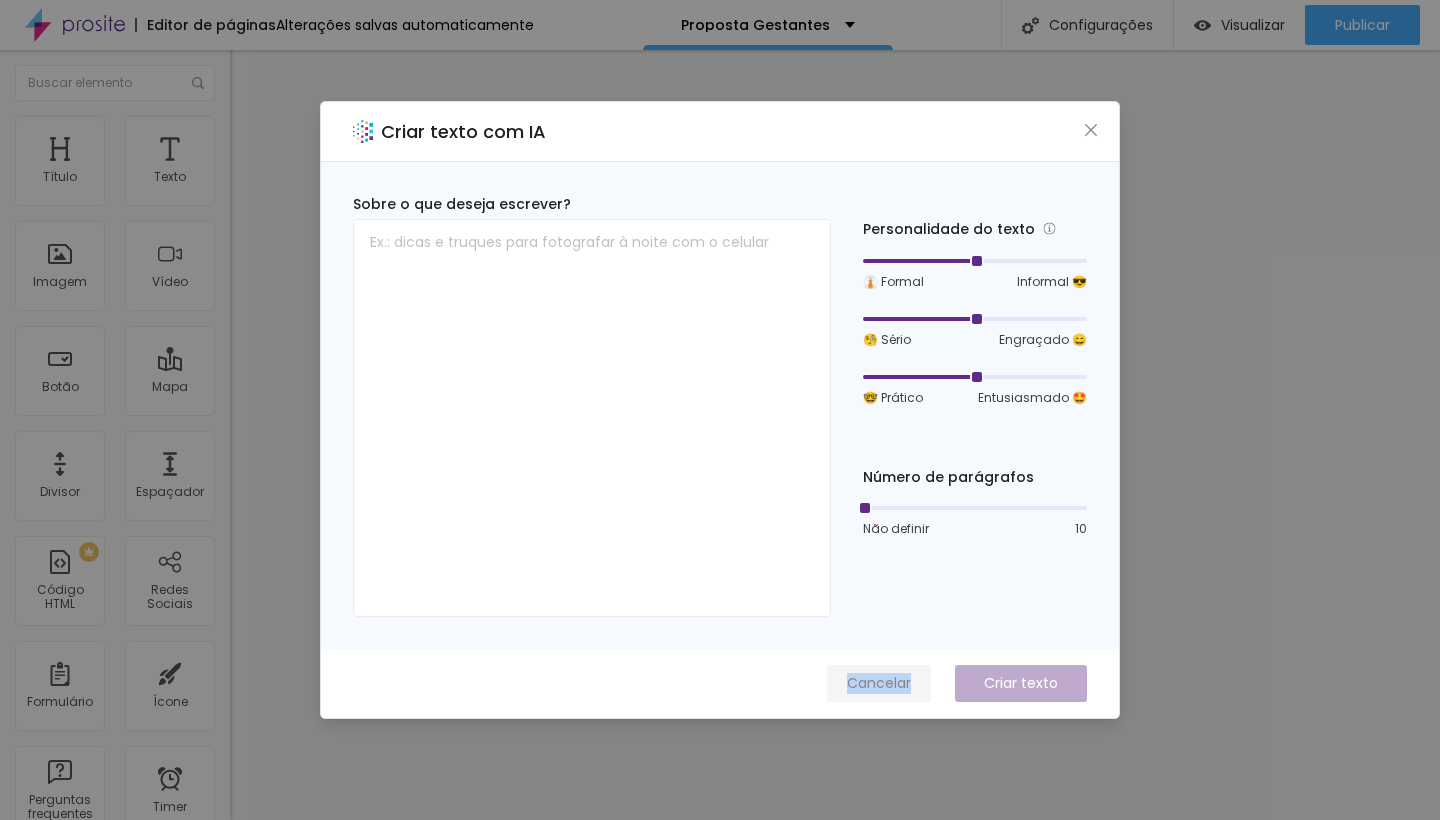 click on "Cancelar" at bounding box center (879, 683) 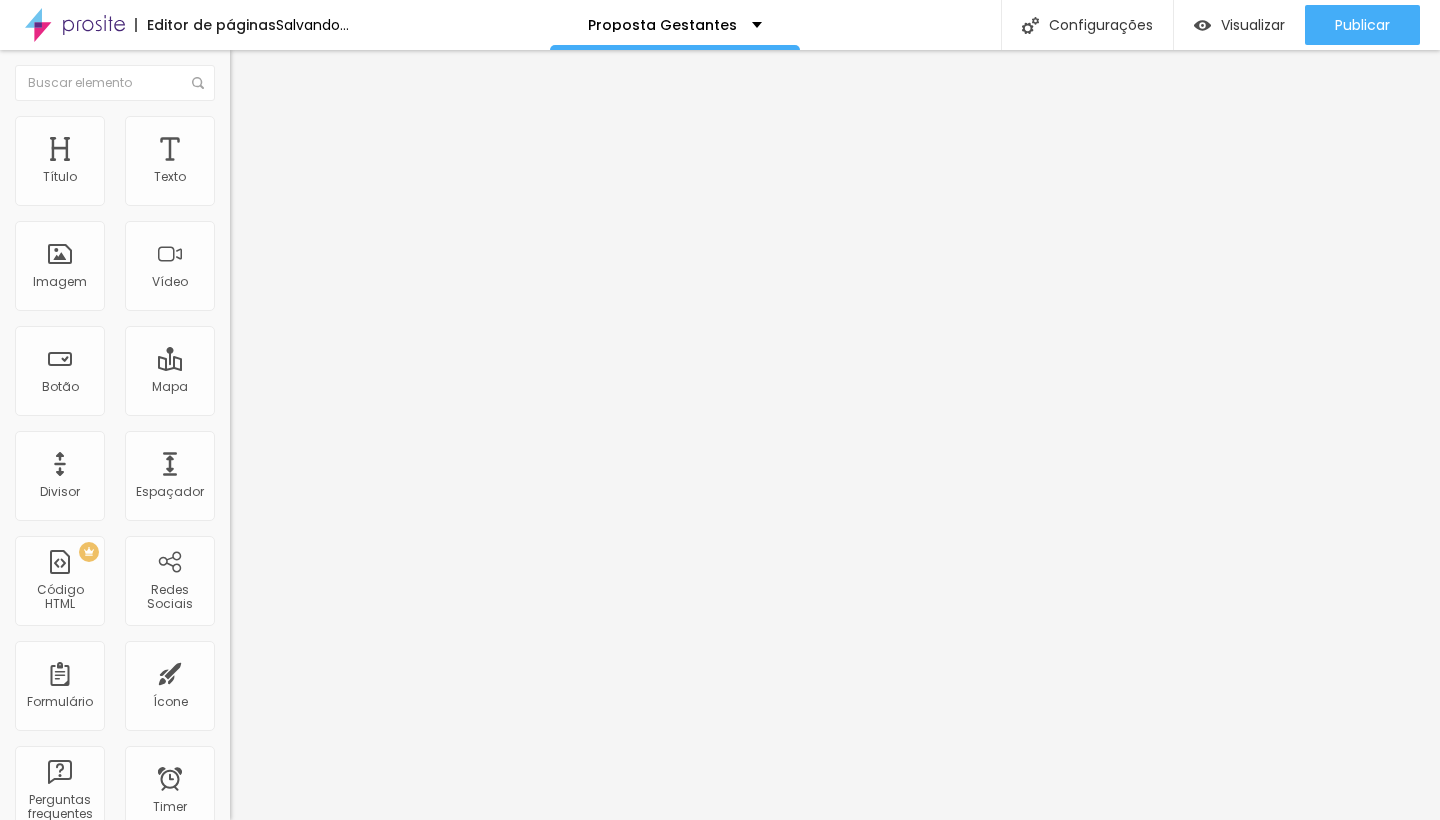 scroll, scrollTop: 0, scrollLeft: 0, axis: both 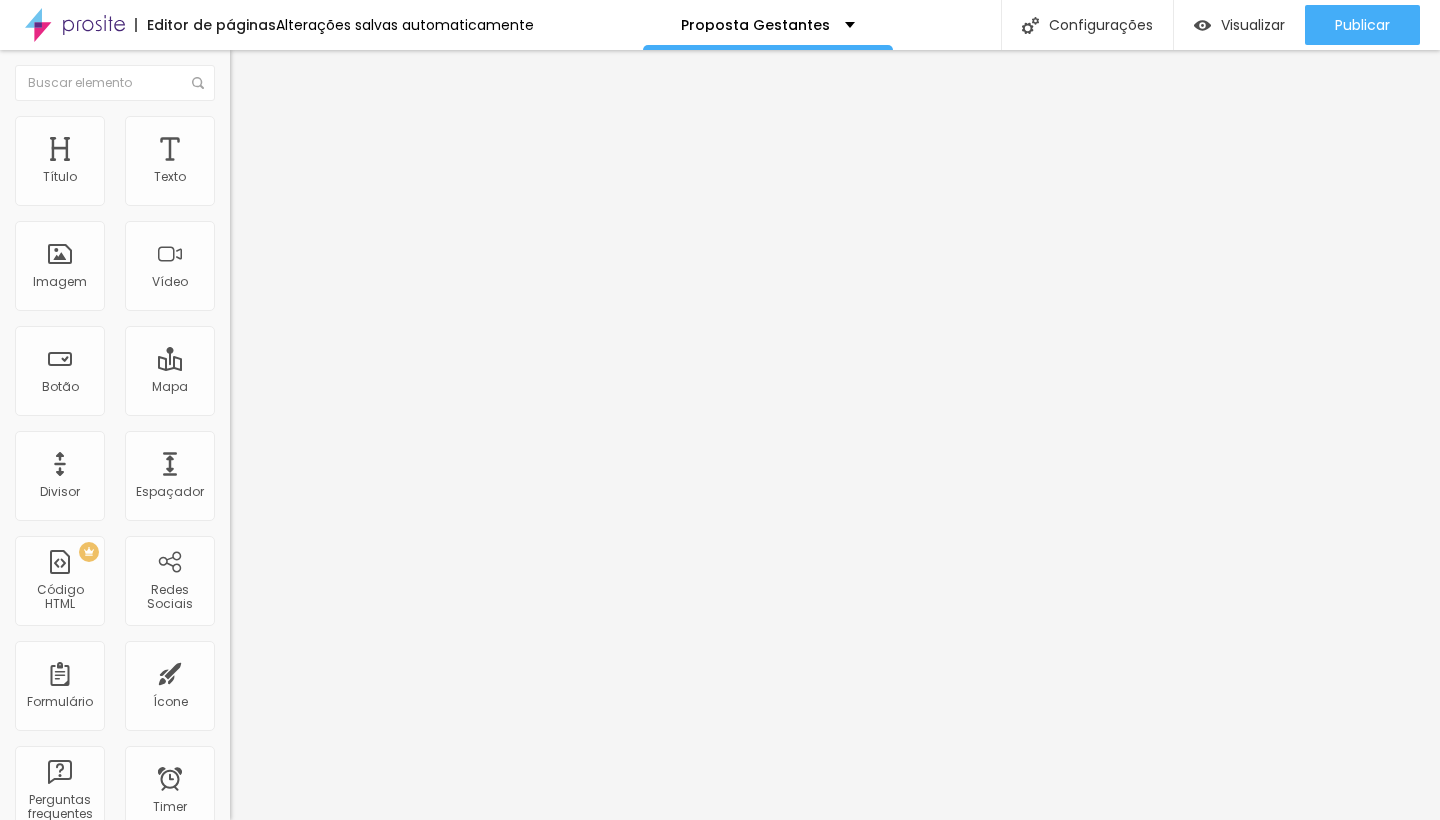 type on "21" 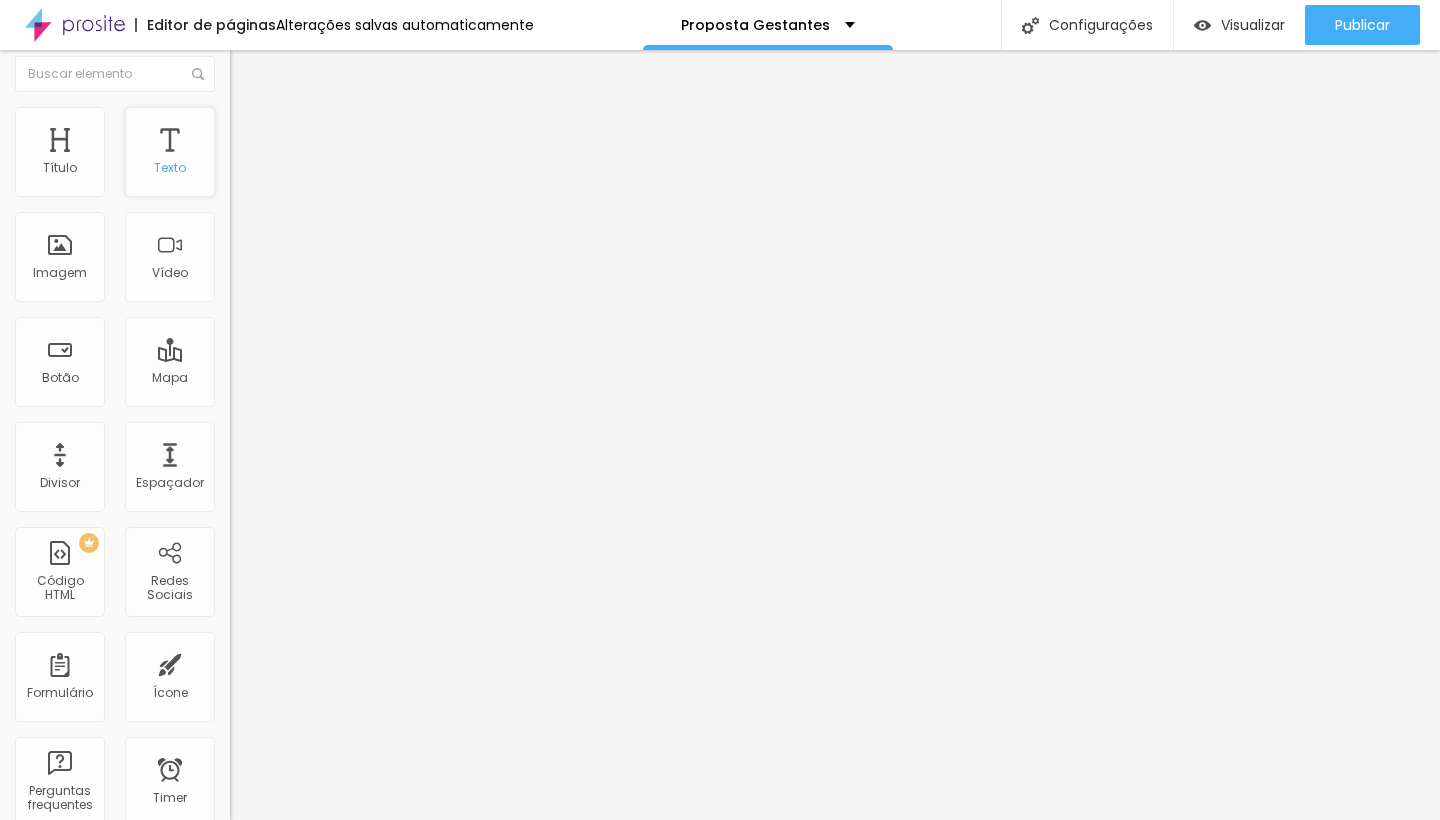 scroll, scrollTop: 0, scrollLeft: 0, axis: both 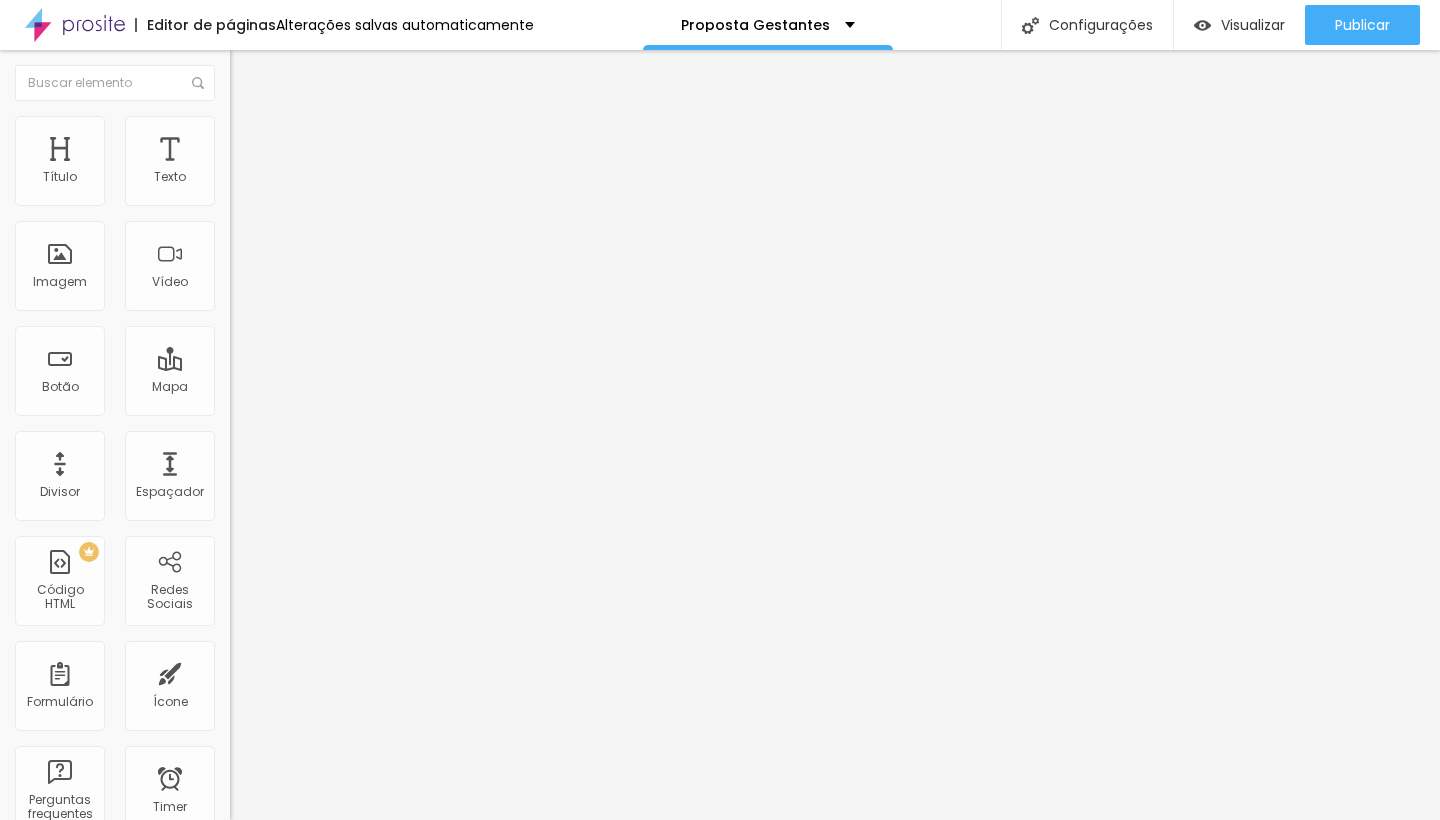 click on "Avançado" at bounding box center [281, 149] 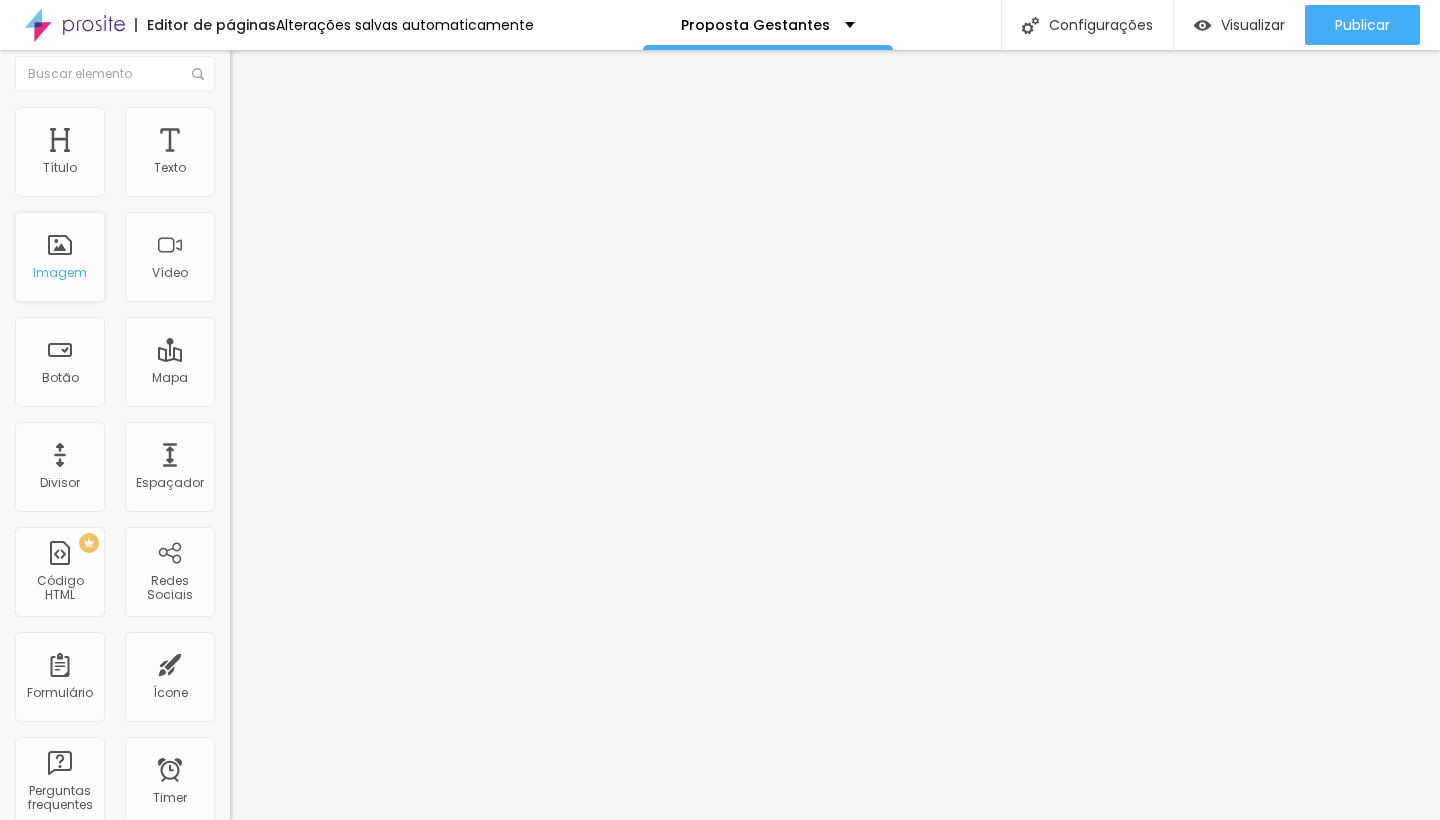 scroll, scrollTop: 0, scrollLeft: 0, axis: both 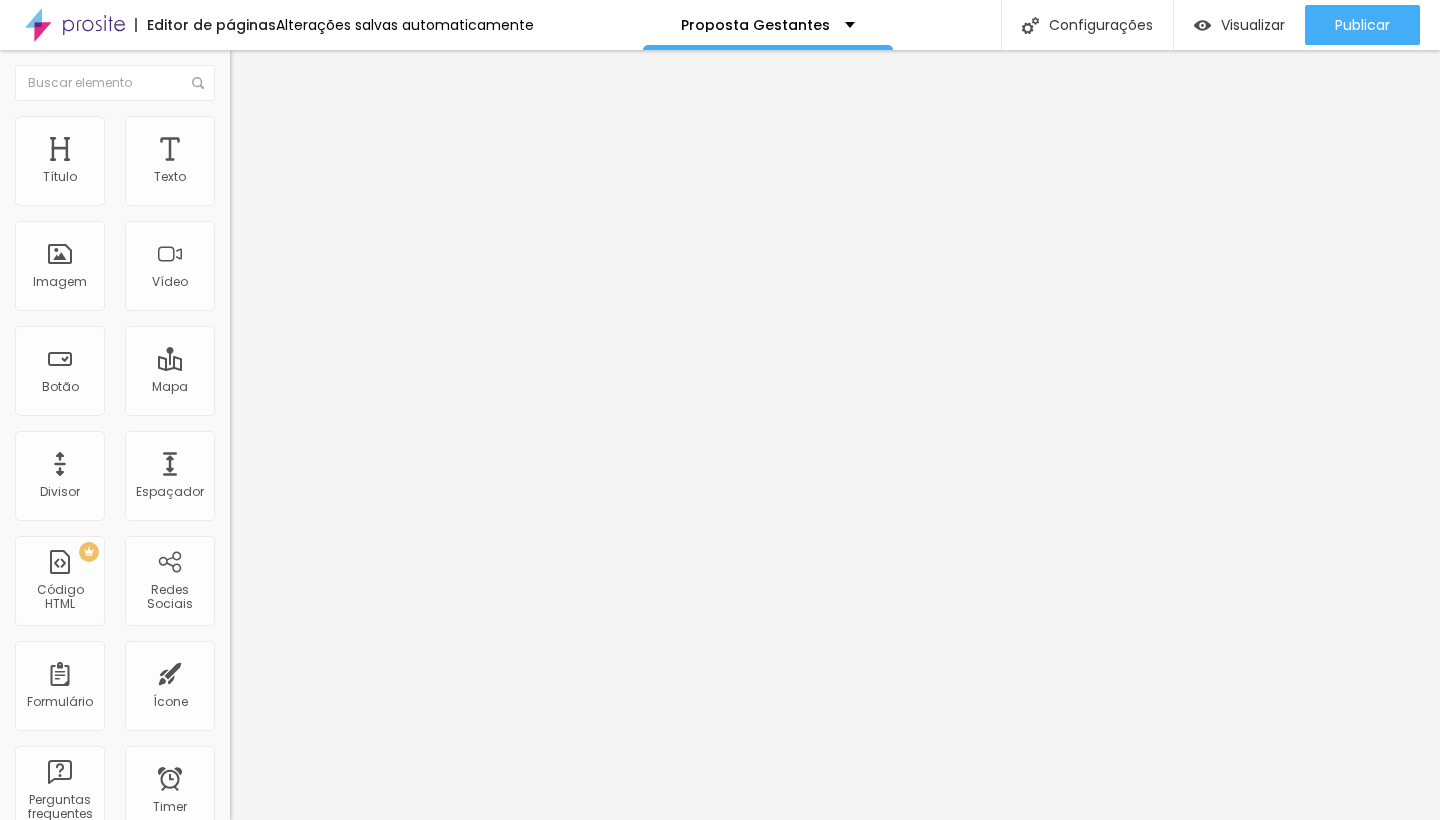 click on "Adicionar imagem" at bounding box center [345, 163] 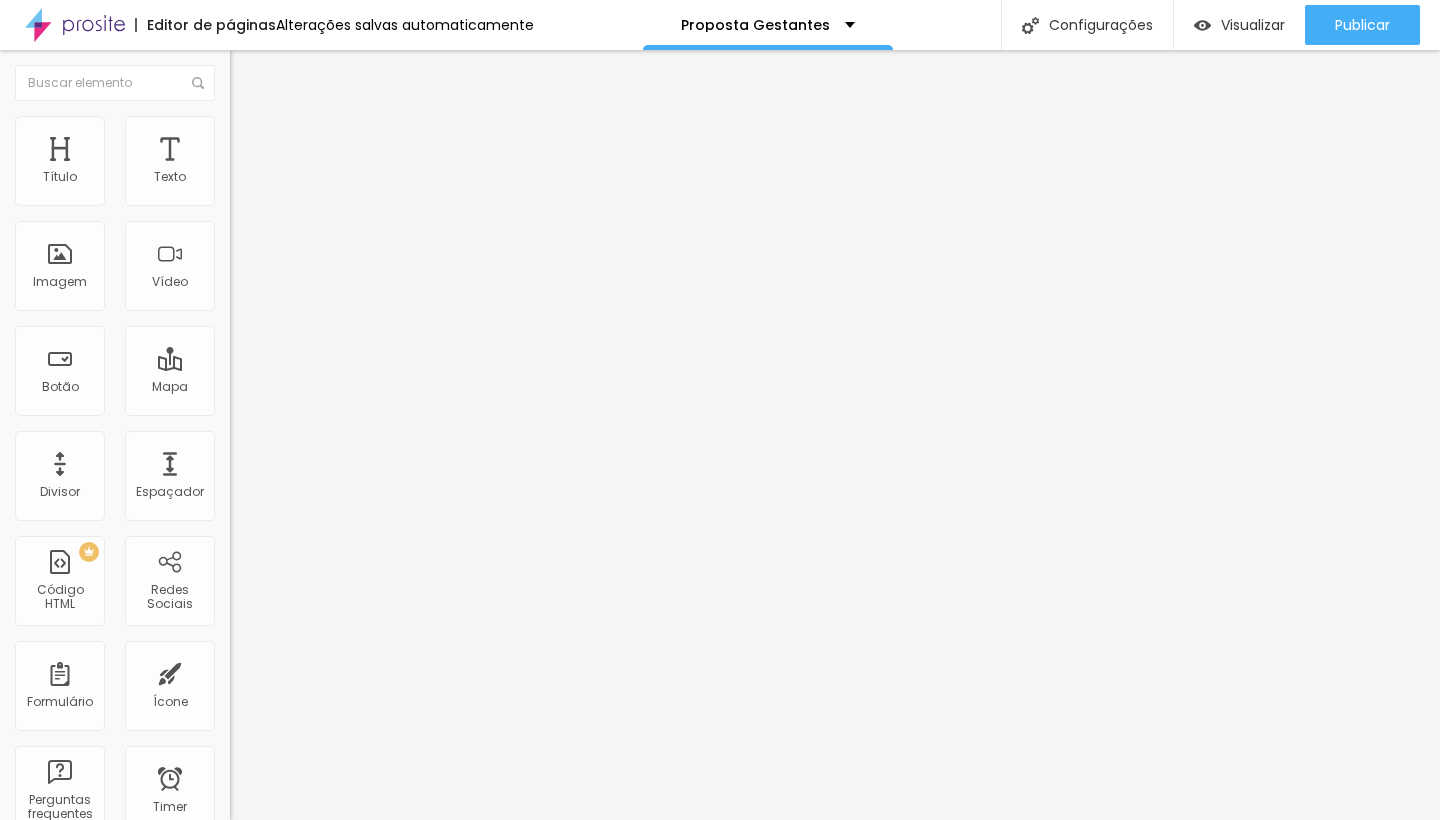 click on "Adicionar imagem" at bounding box center [294, 163] 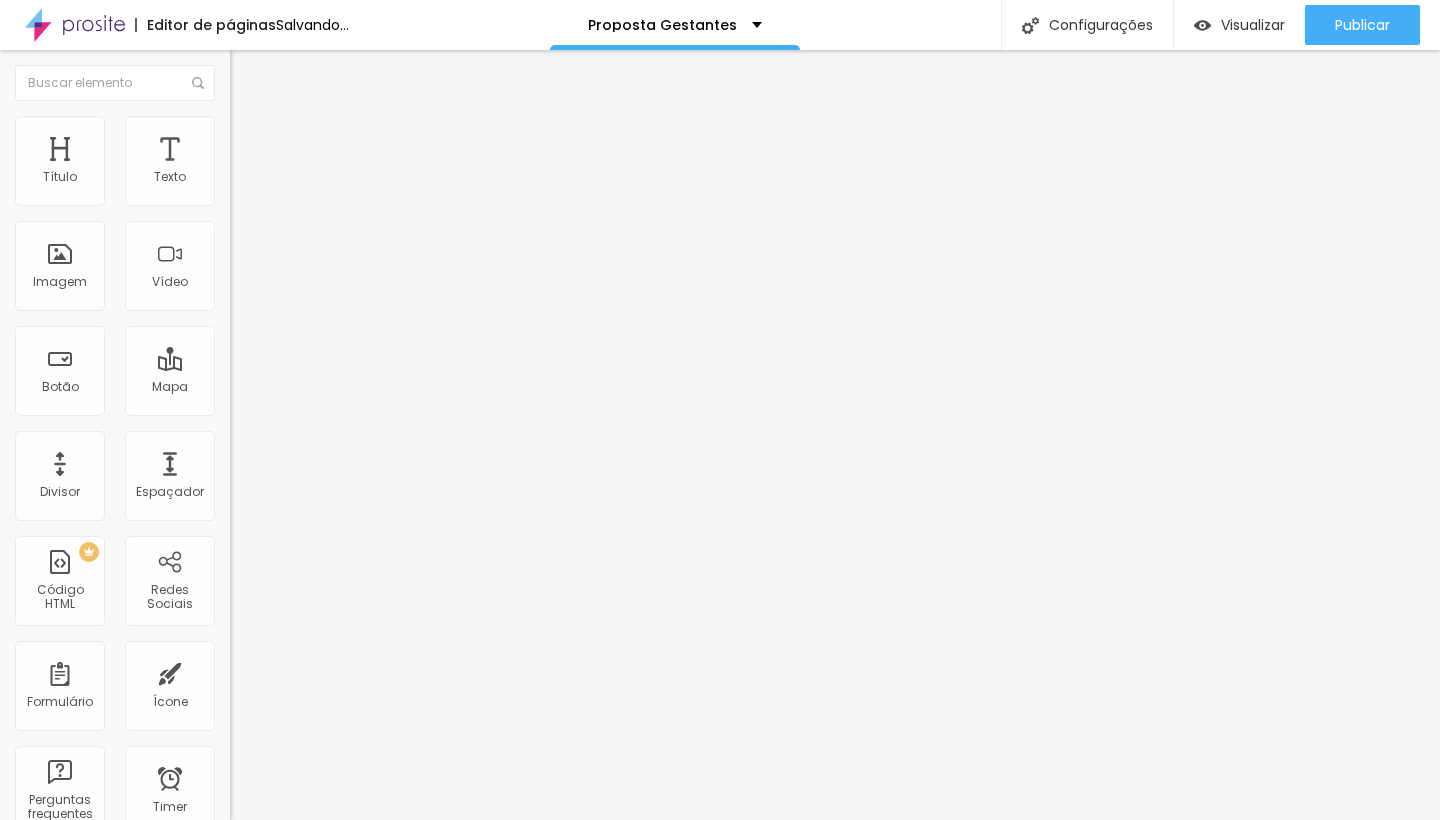 click on "Original" at bounding box center (254, 304) 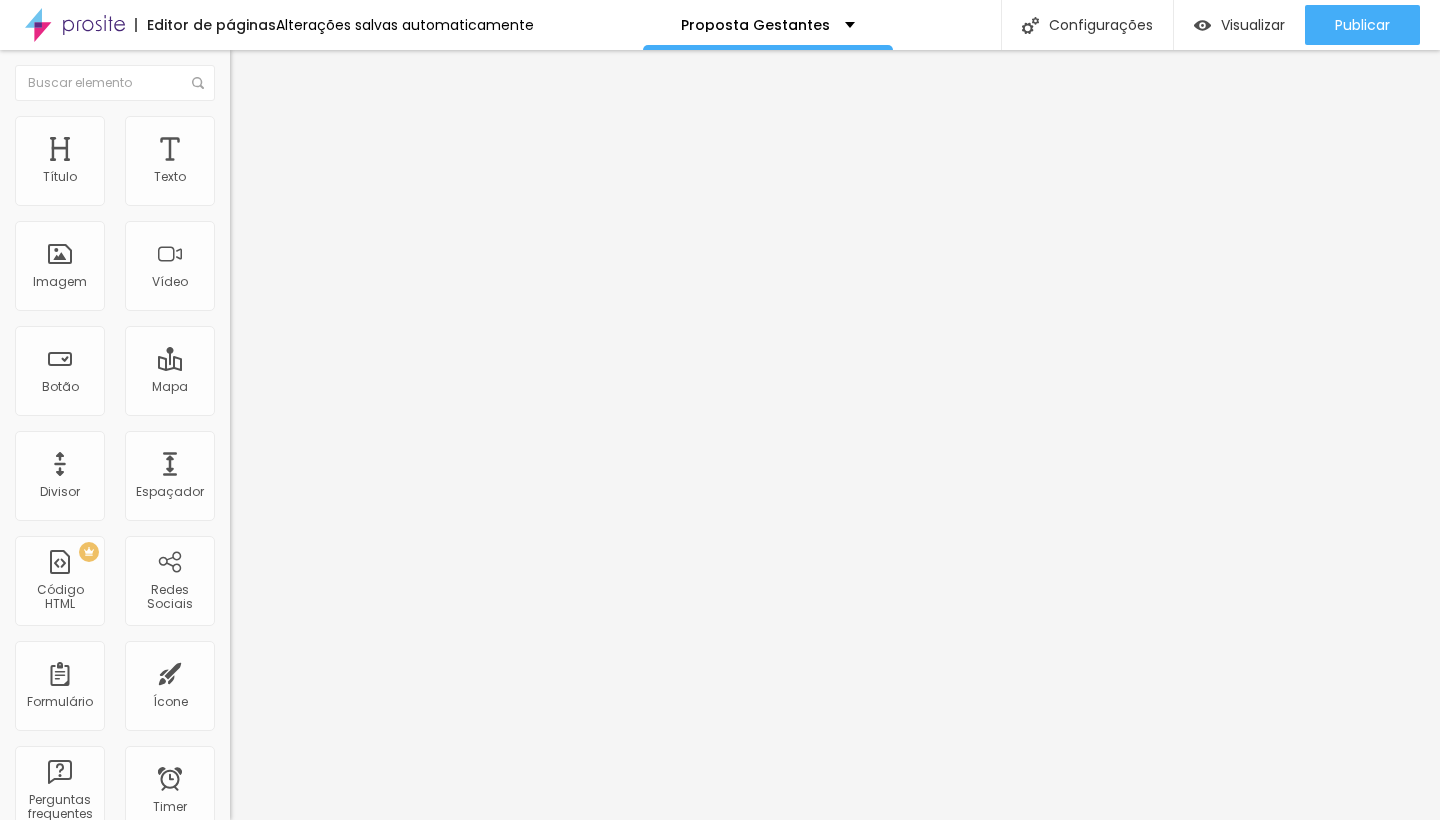 click on "Cinema" at bounding box center (255, 316) 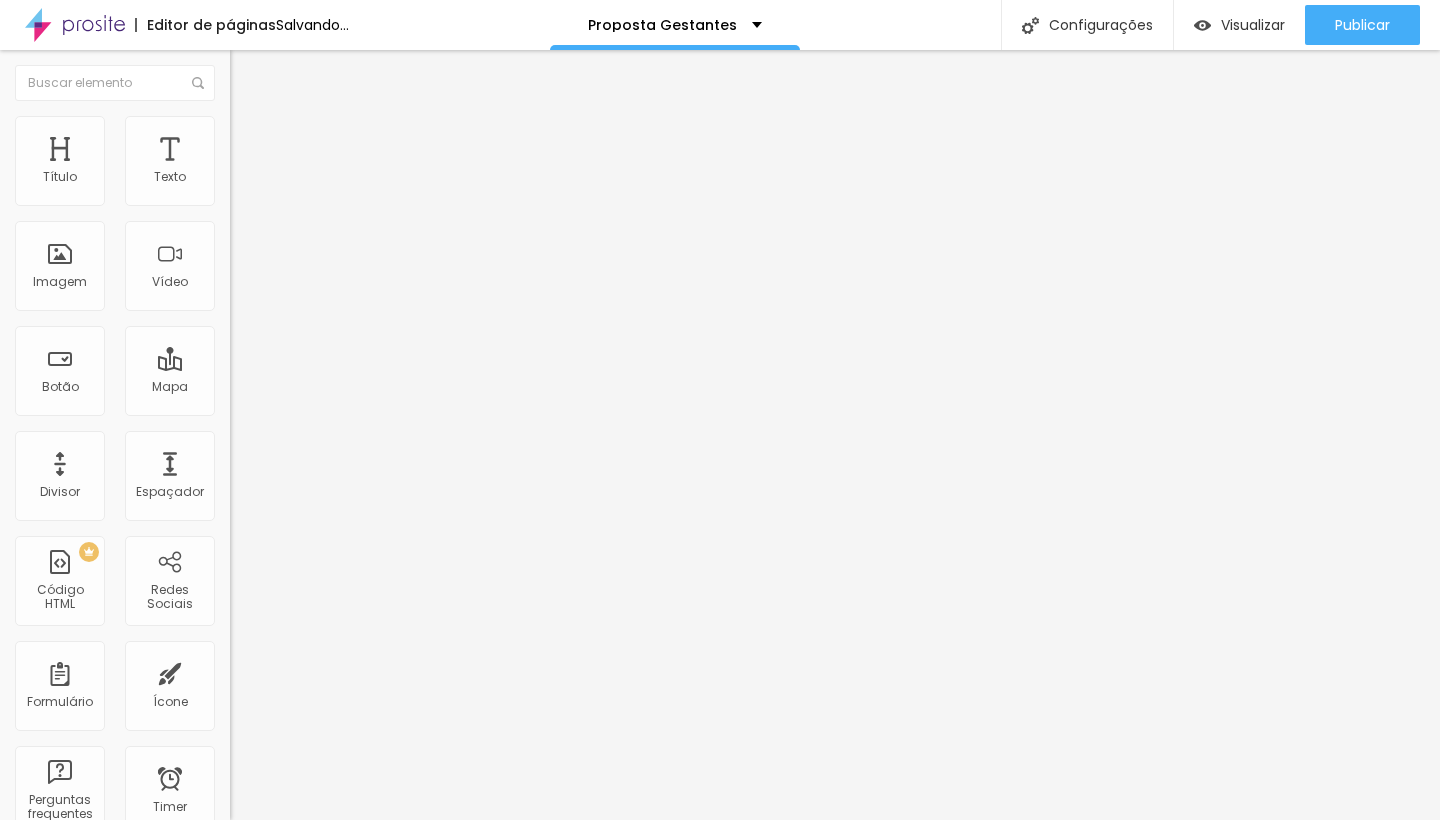 type on "10" 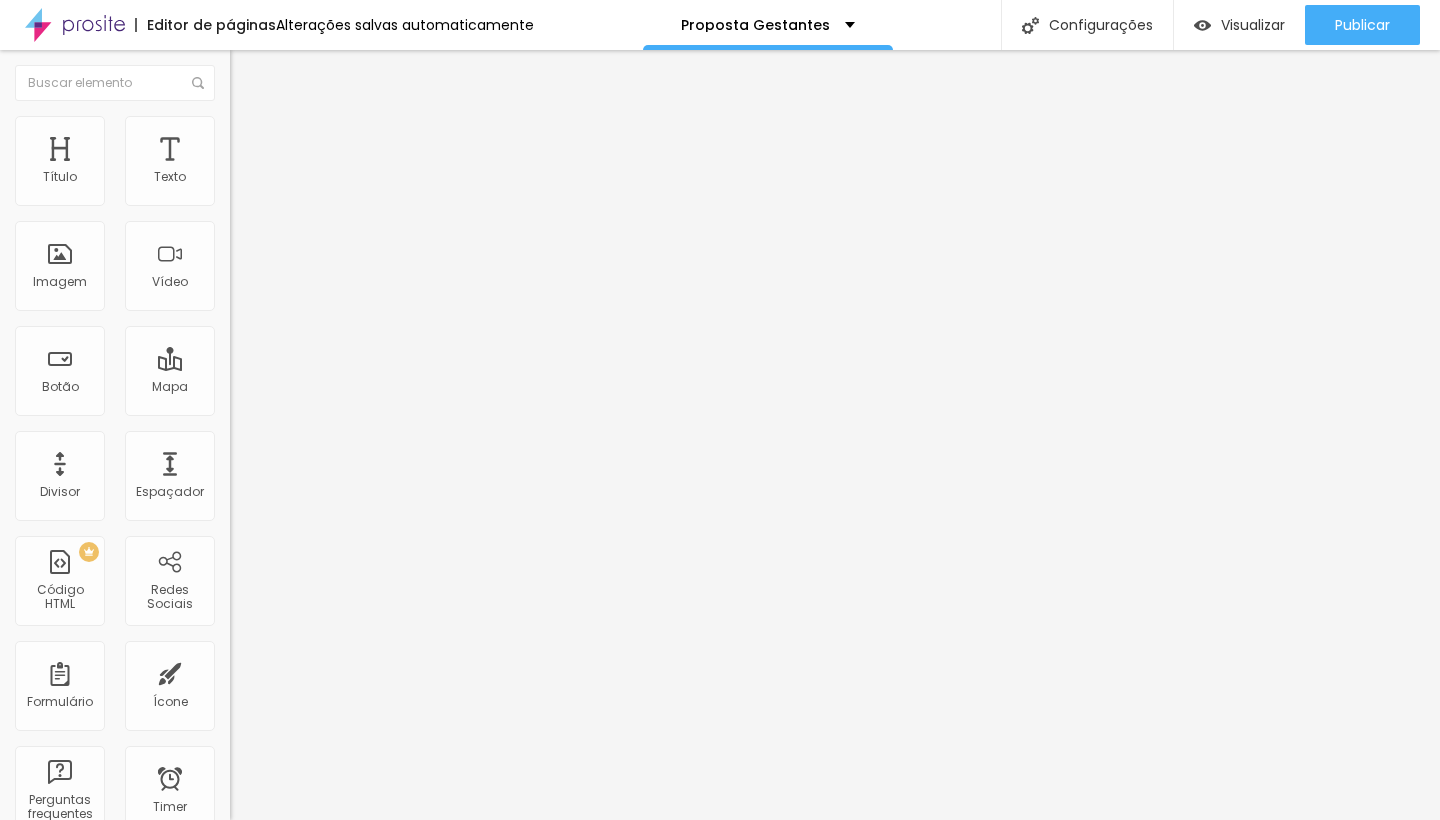 type on "15" 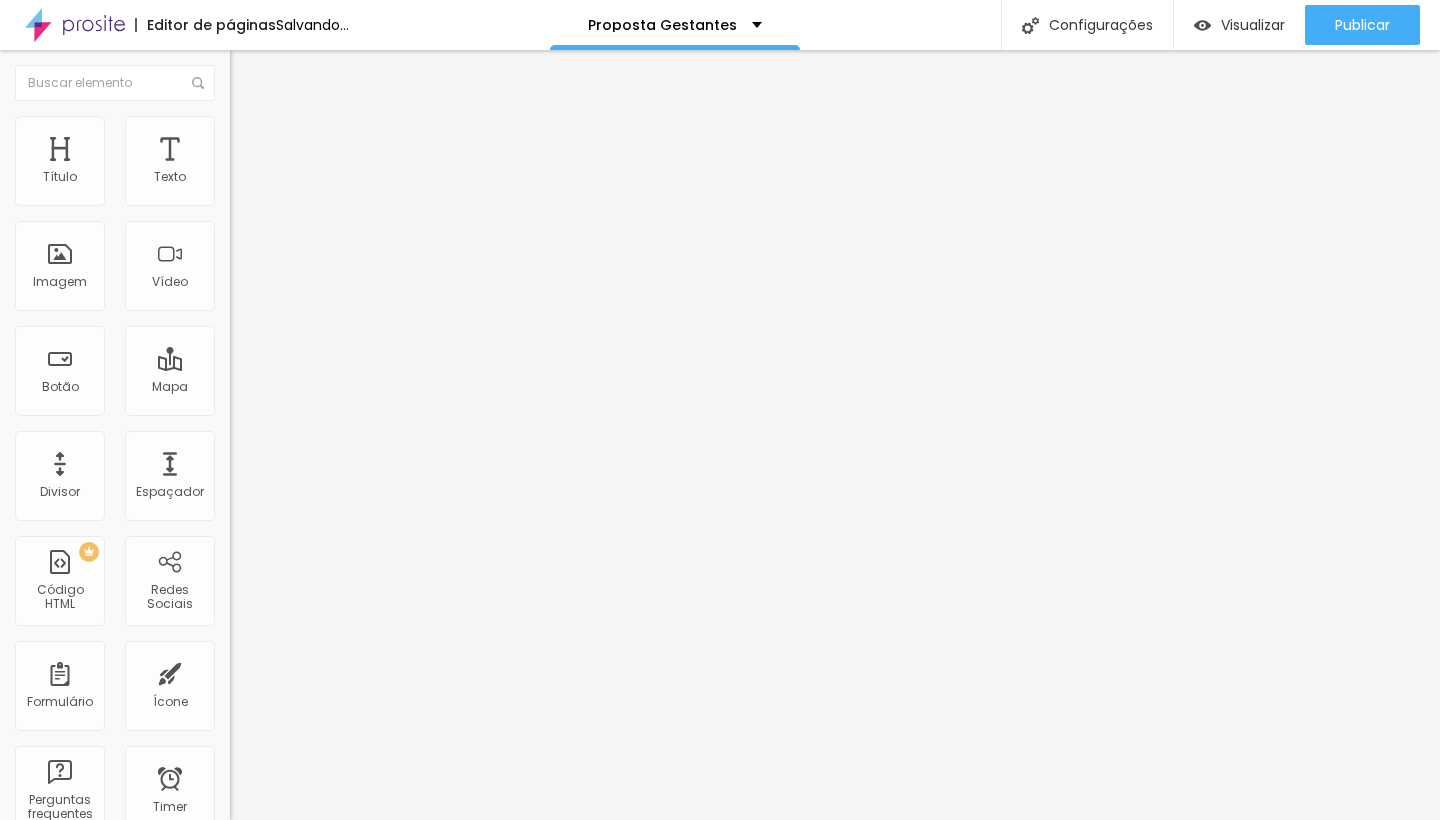 type on "5" 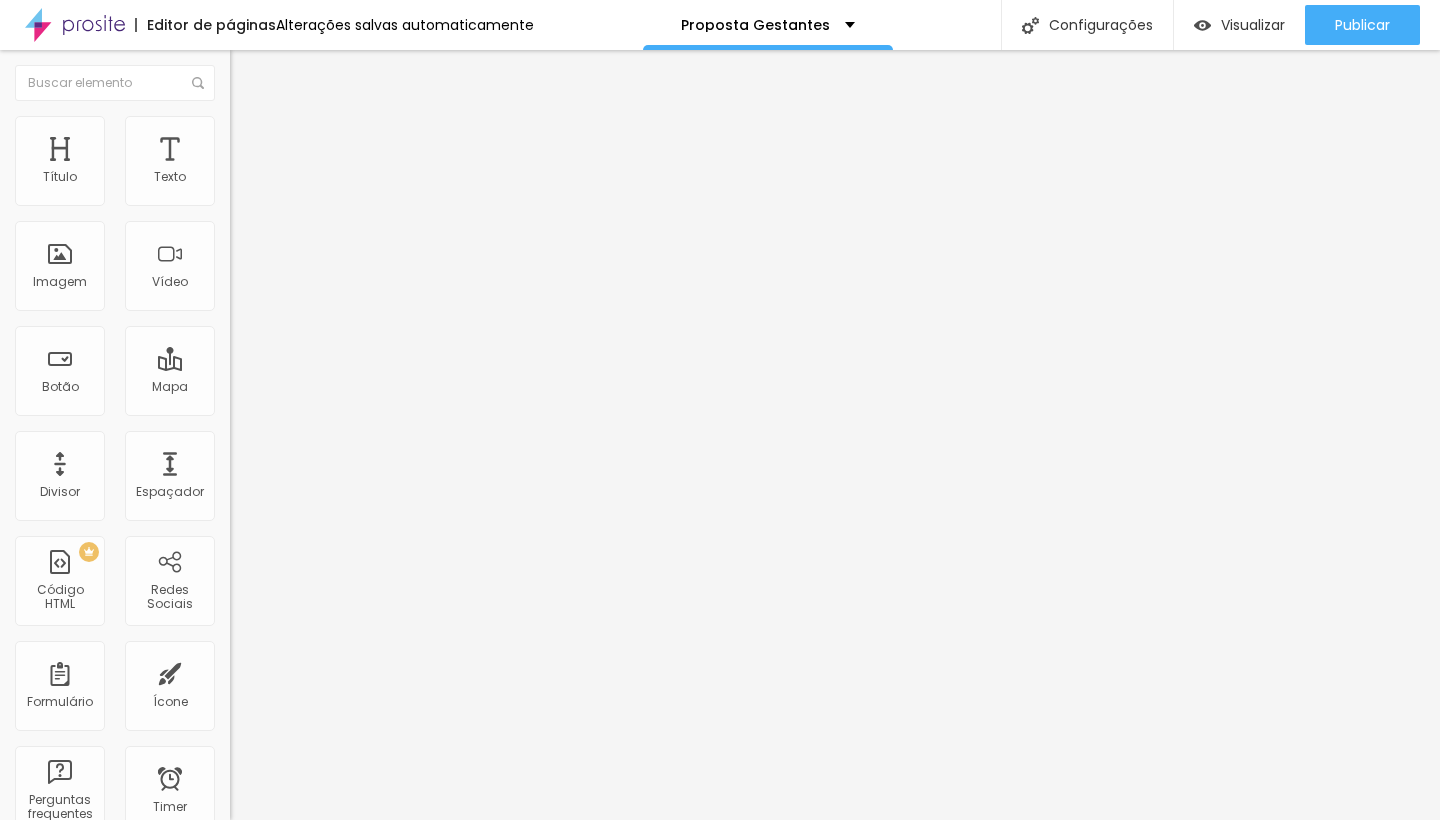 click on "Trocar imagem" at bounding box center (284, 163) 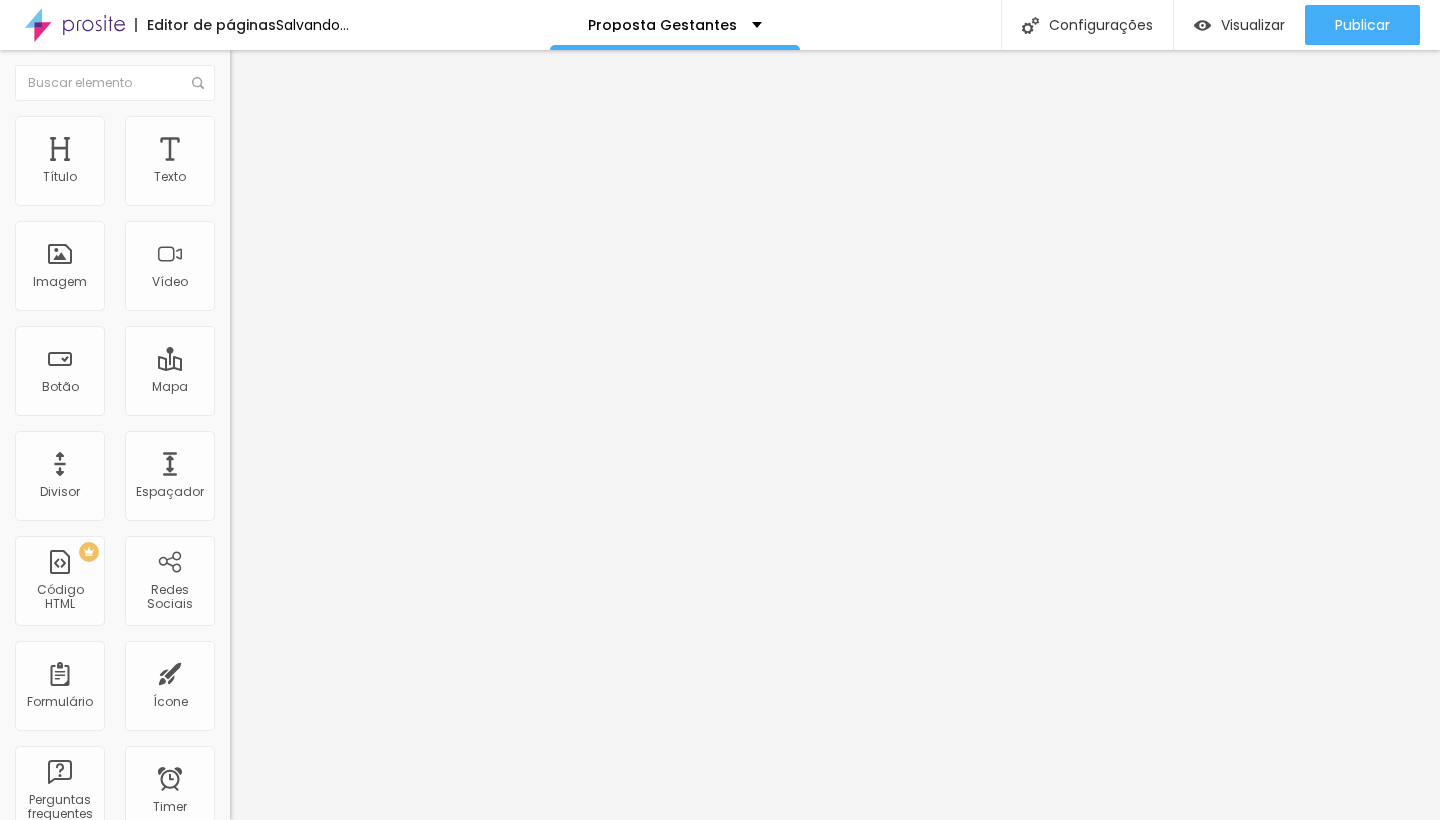 click on "4:3 Padrão" at bounding box center (263, 304) 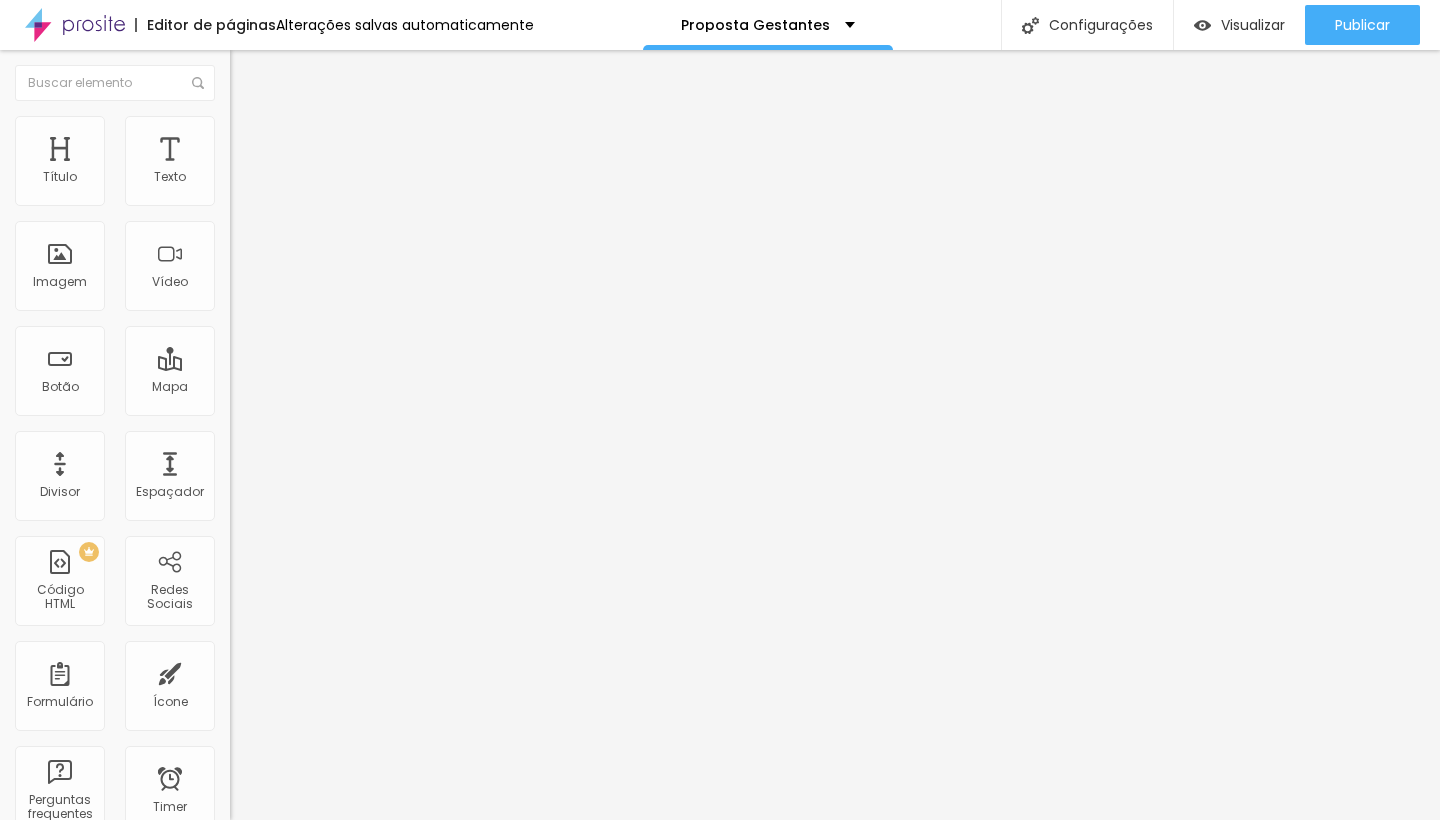 click on "Quadrado" at bounding box center (262, 347) 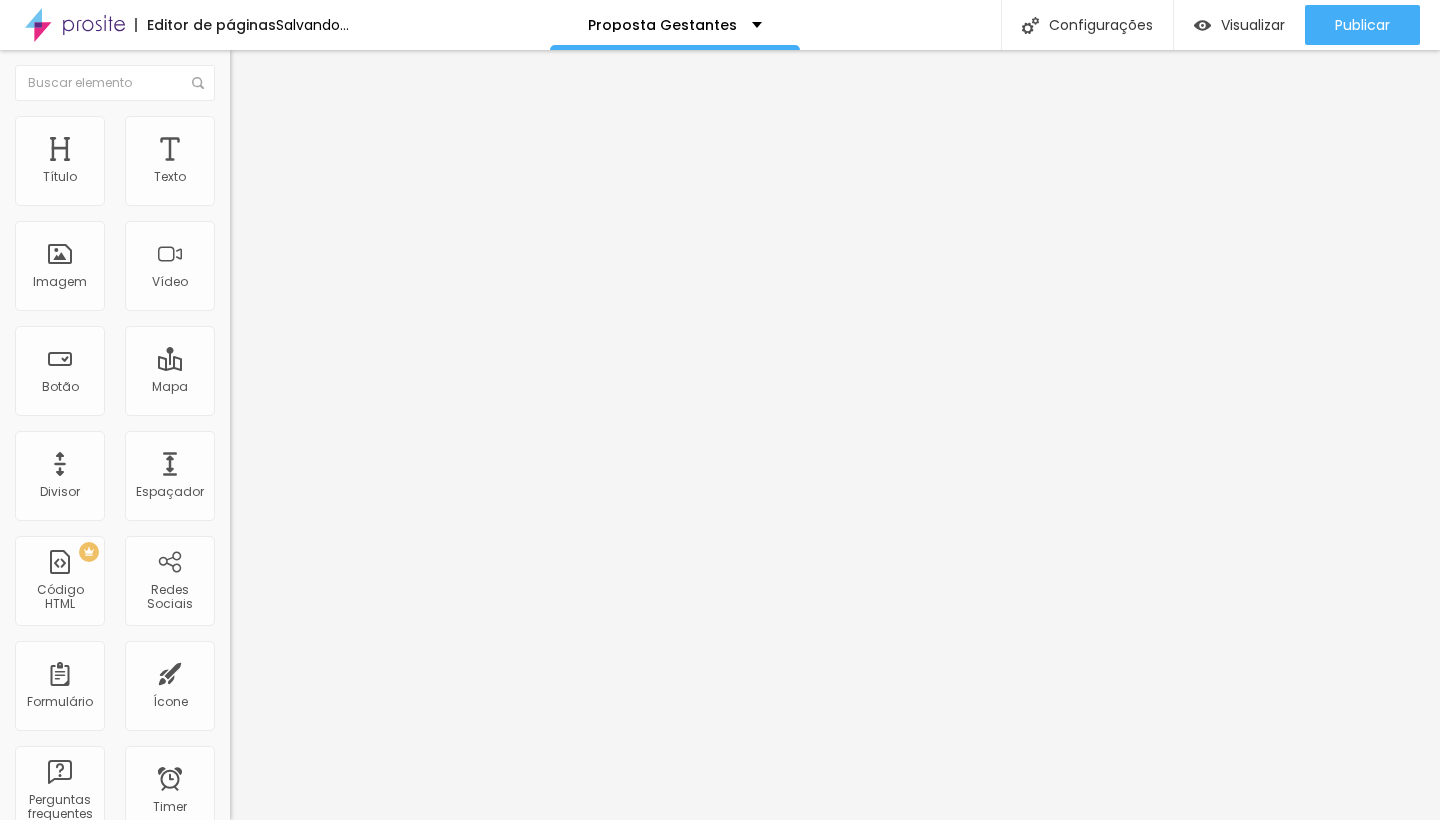 click on "Trocar imagem" at bounding box center (284, 163) 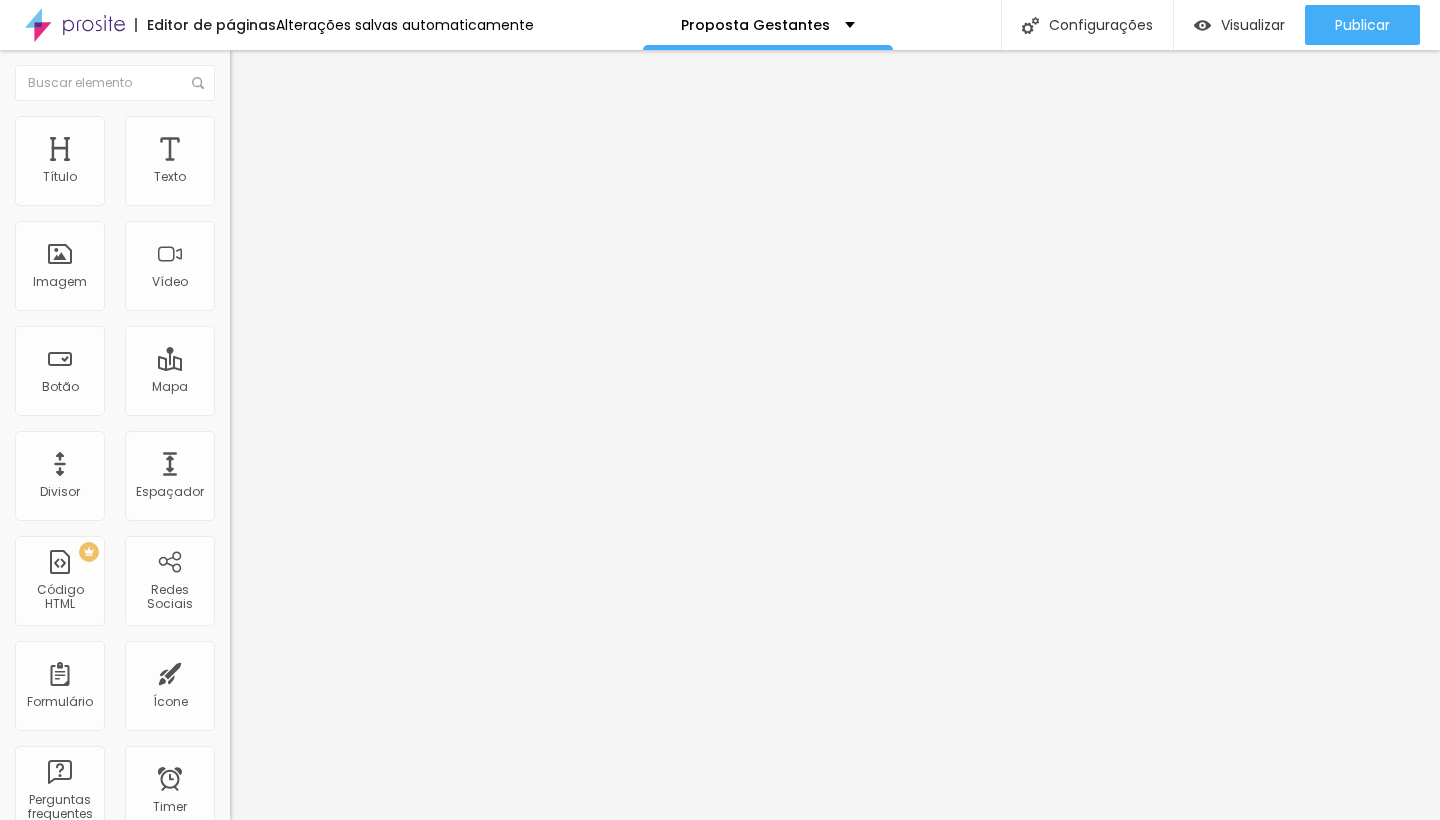 click at bounding box center (720, 959) 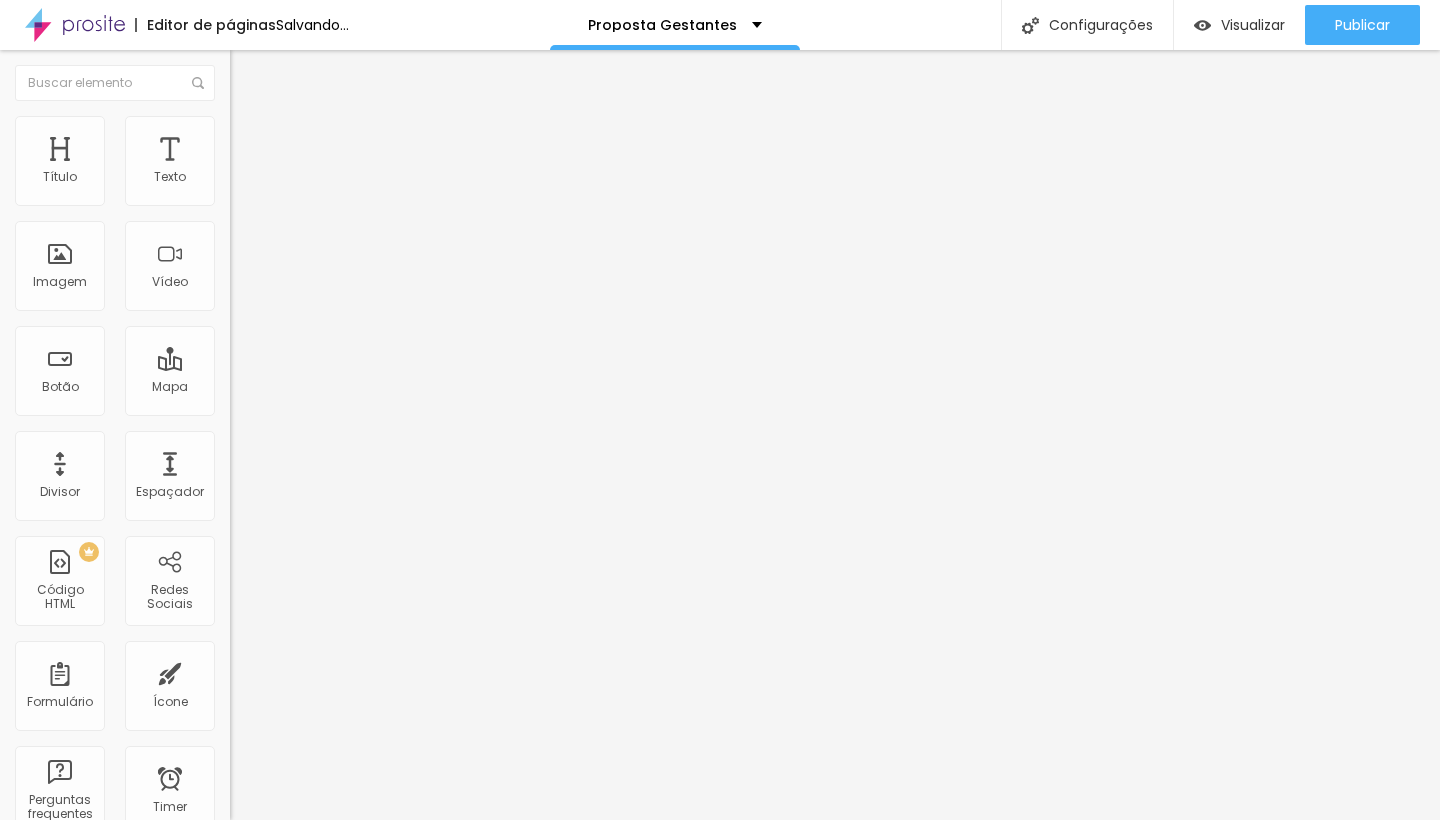 click on "Trocar imagem" at bounding box center [284, 163] 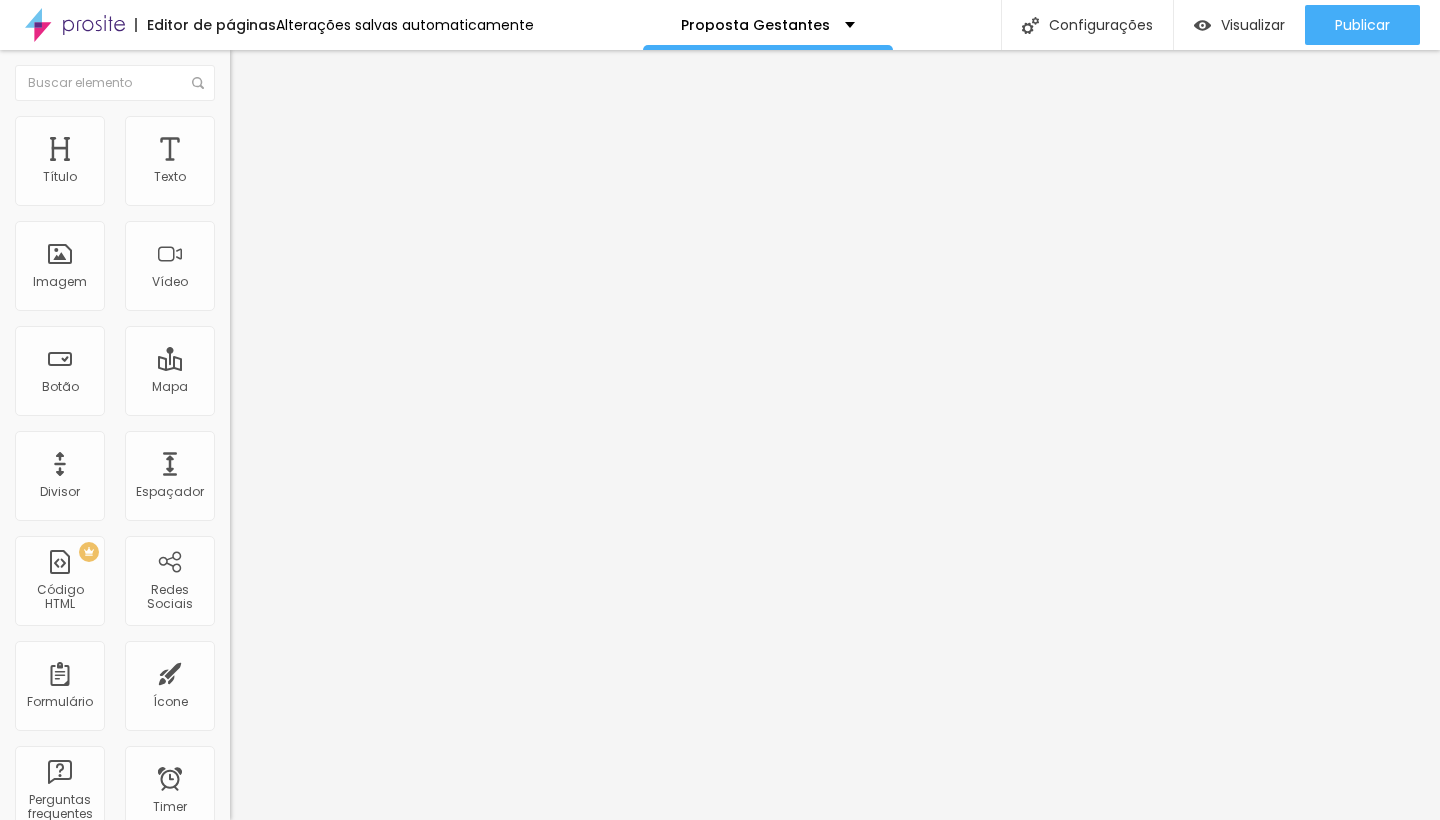 click on "Escolher" at bounding box center (107, 1504) 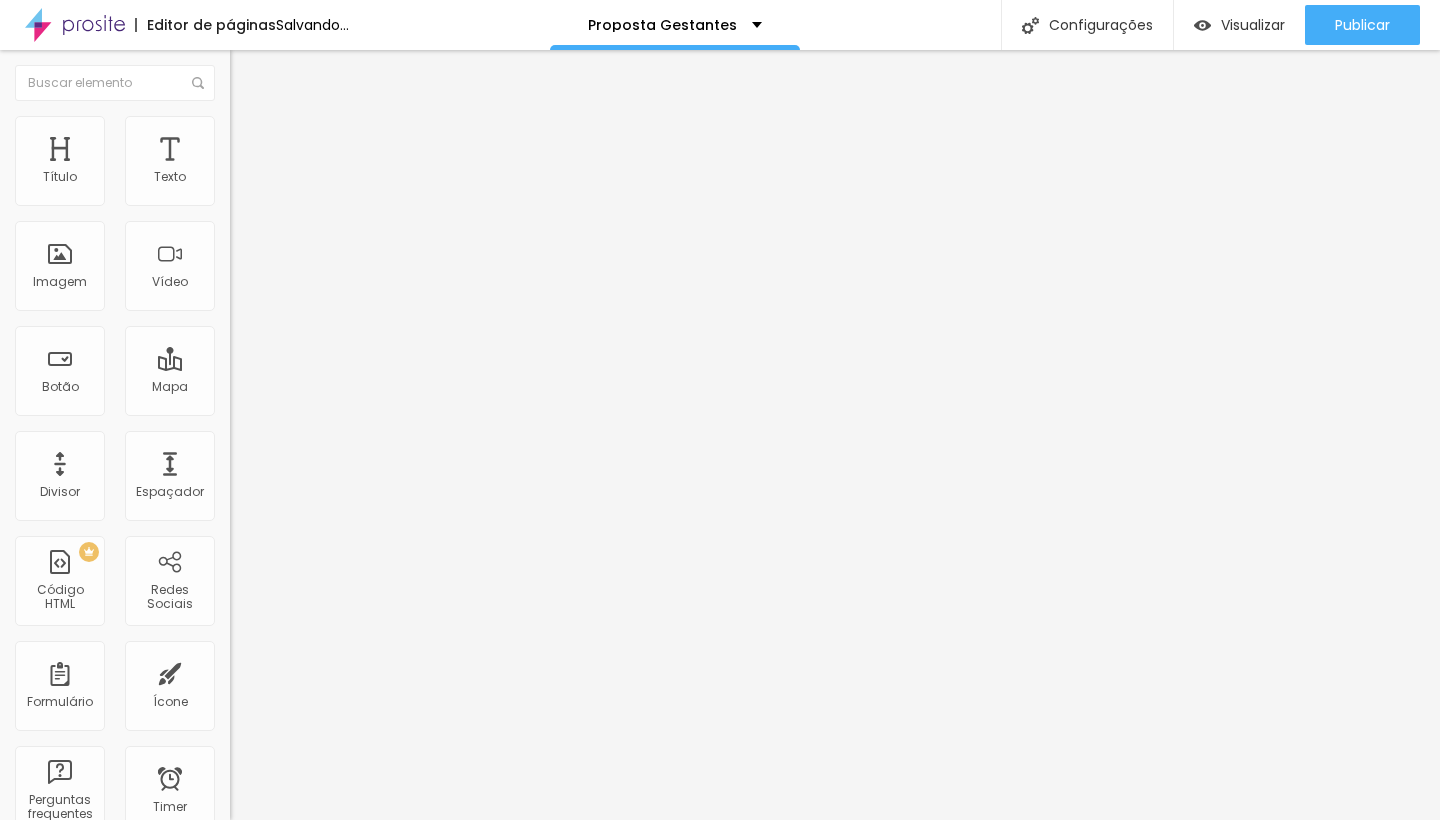 click on "Upload" at bounding box center [66, 881] 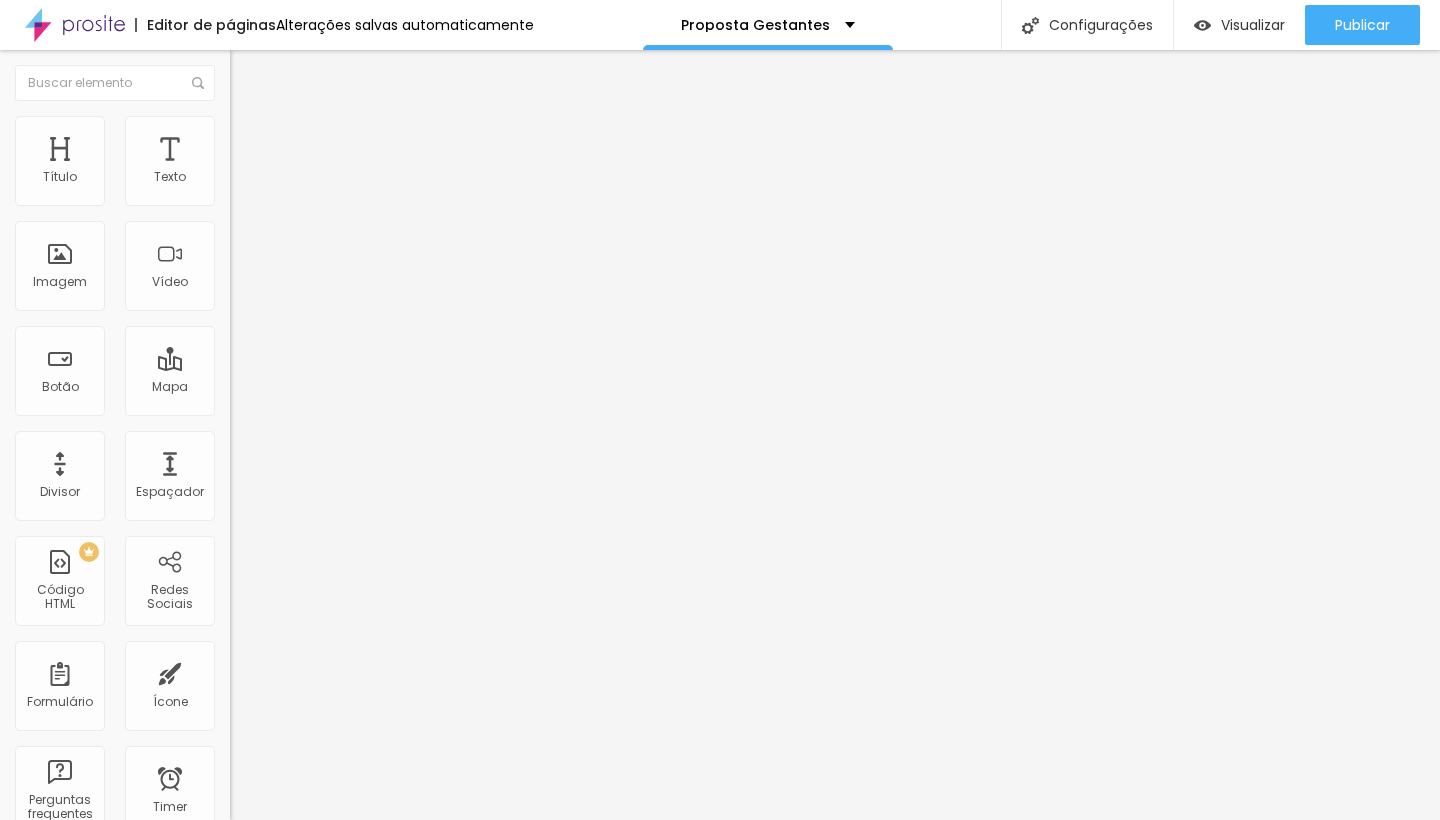 click on "Upload" at bounding box center [66, 1130] 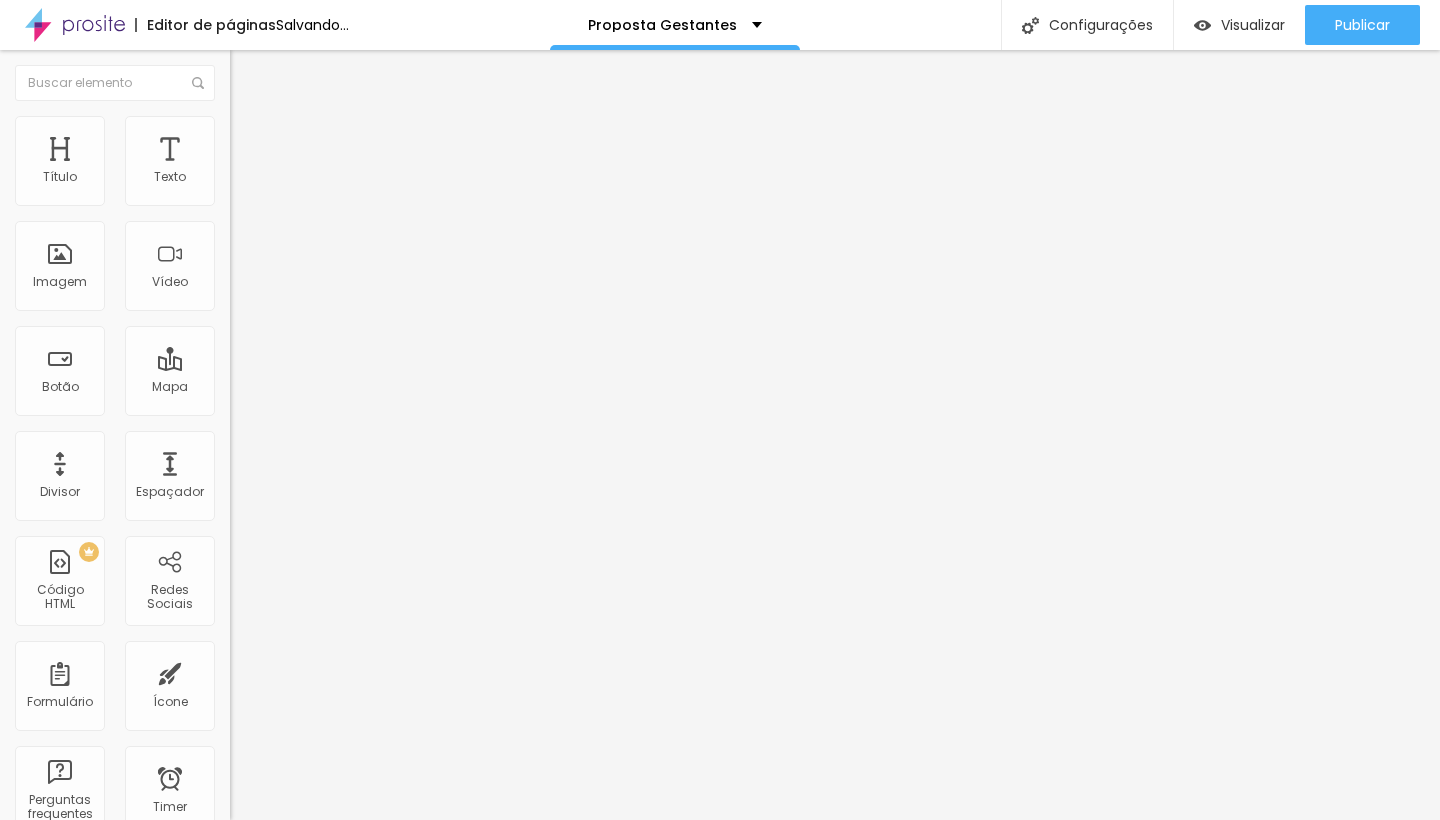 click on "Adicionar imagem" at bounding box center [294, 163] 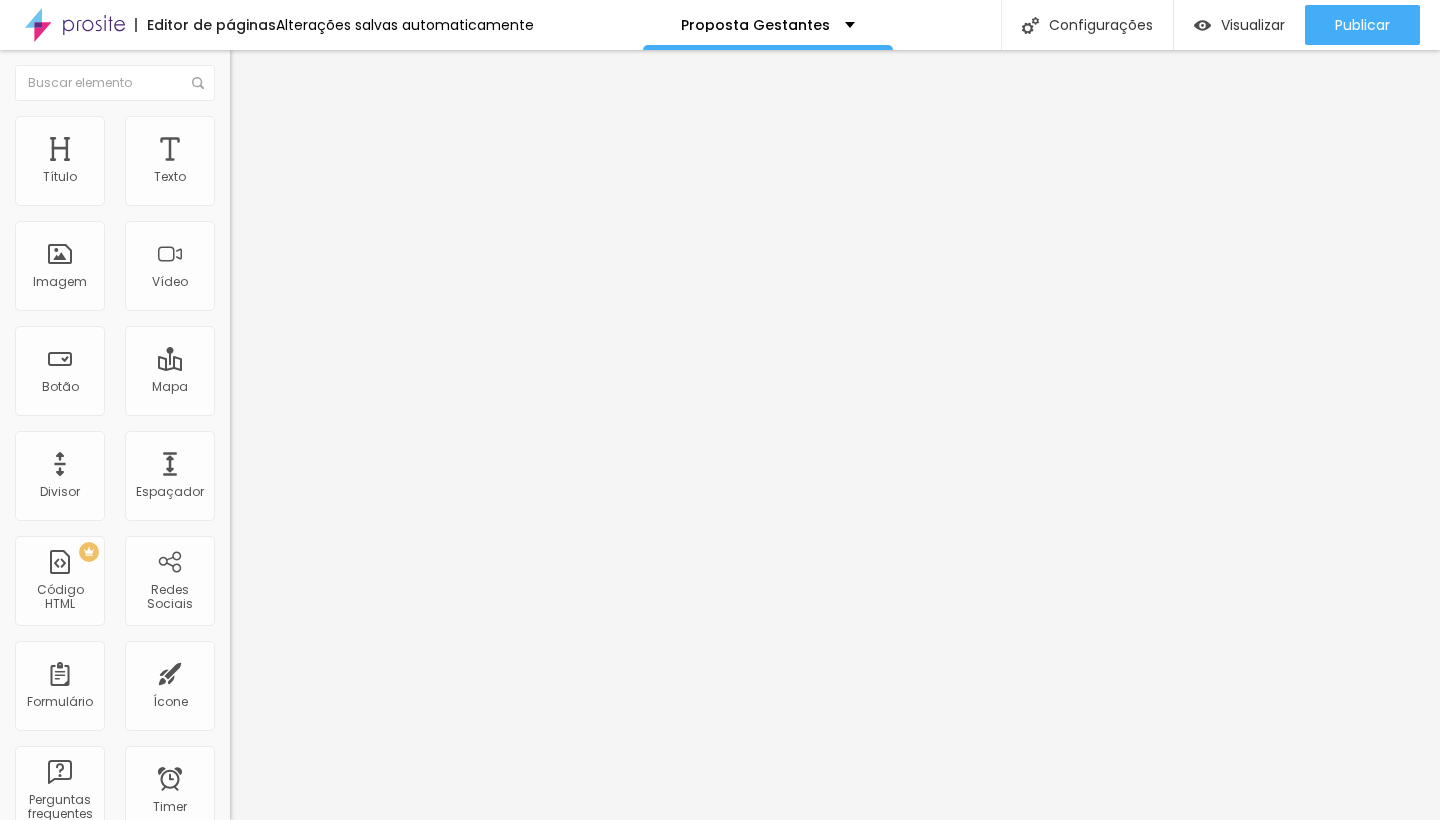 click at bounding box center (720, 1103) 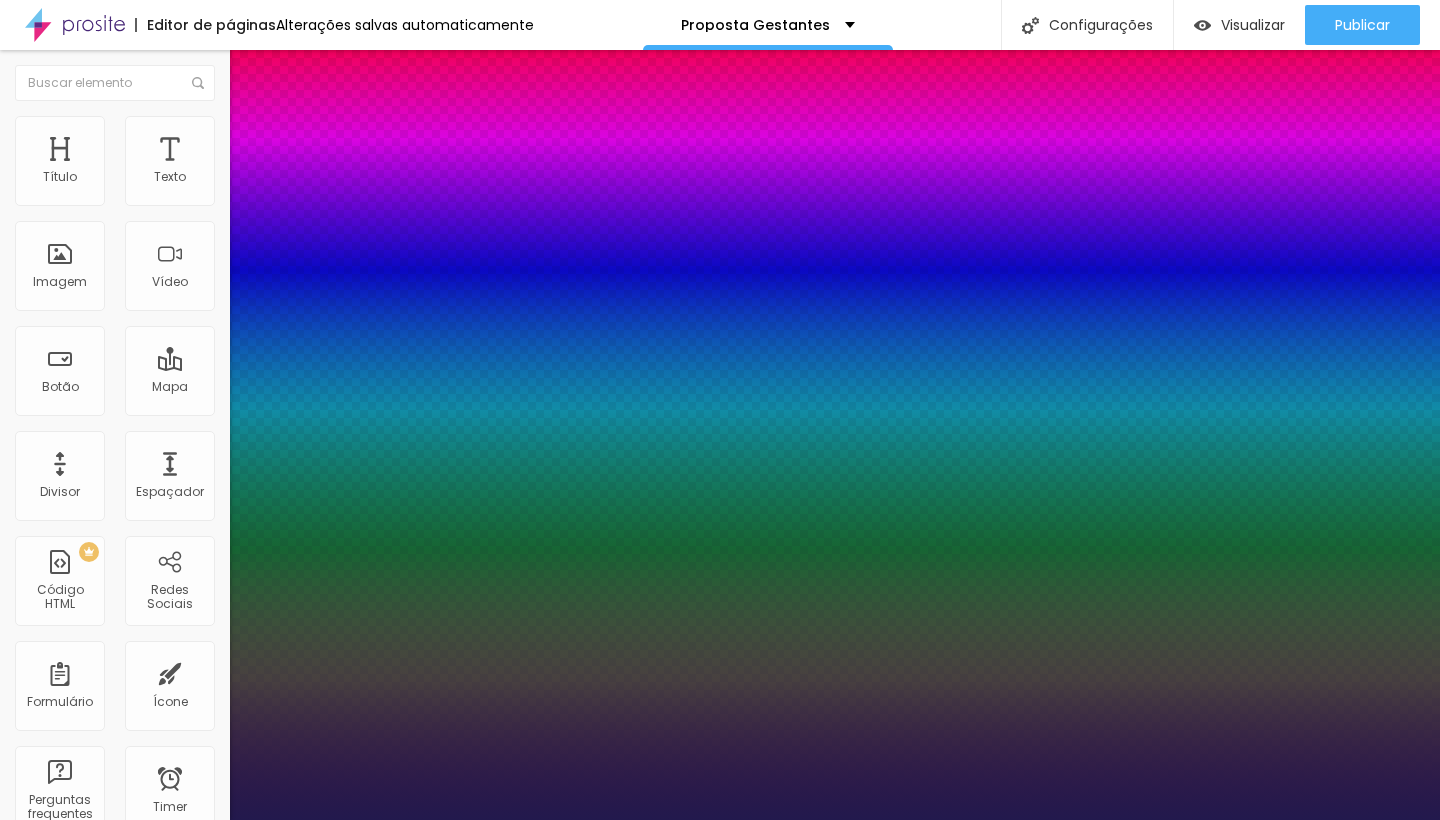 click on "AA" at bounding box center [720, 6883] 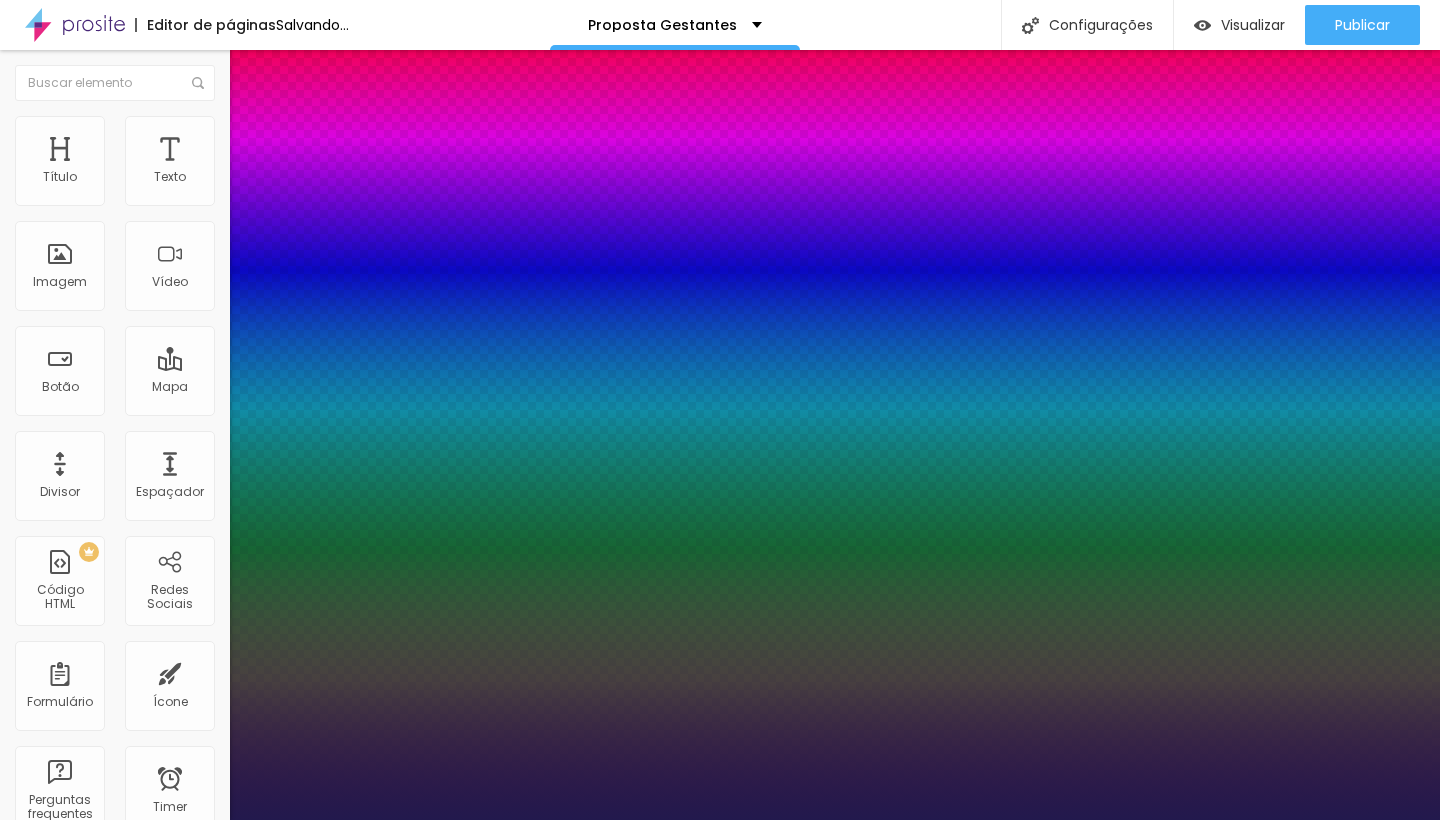 type on "1" 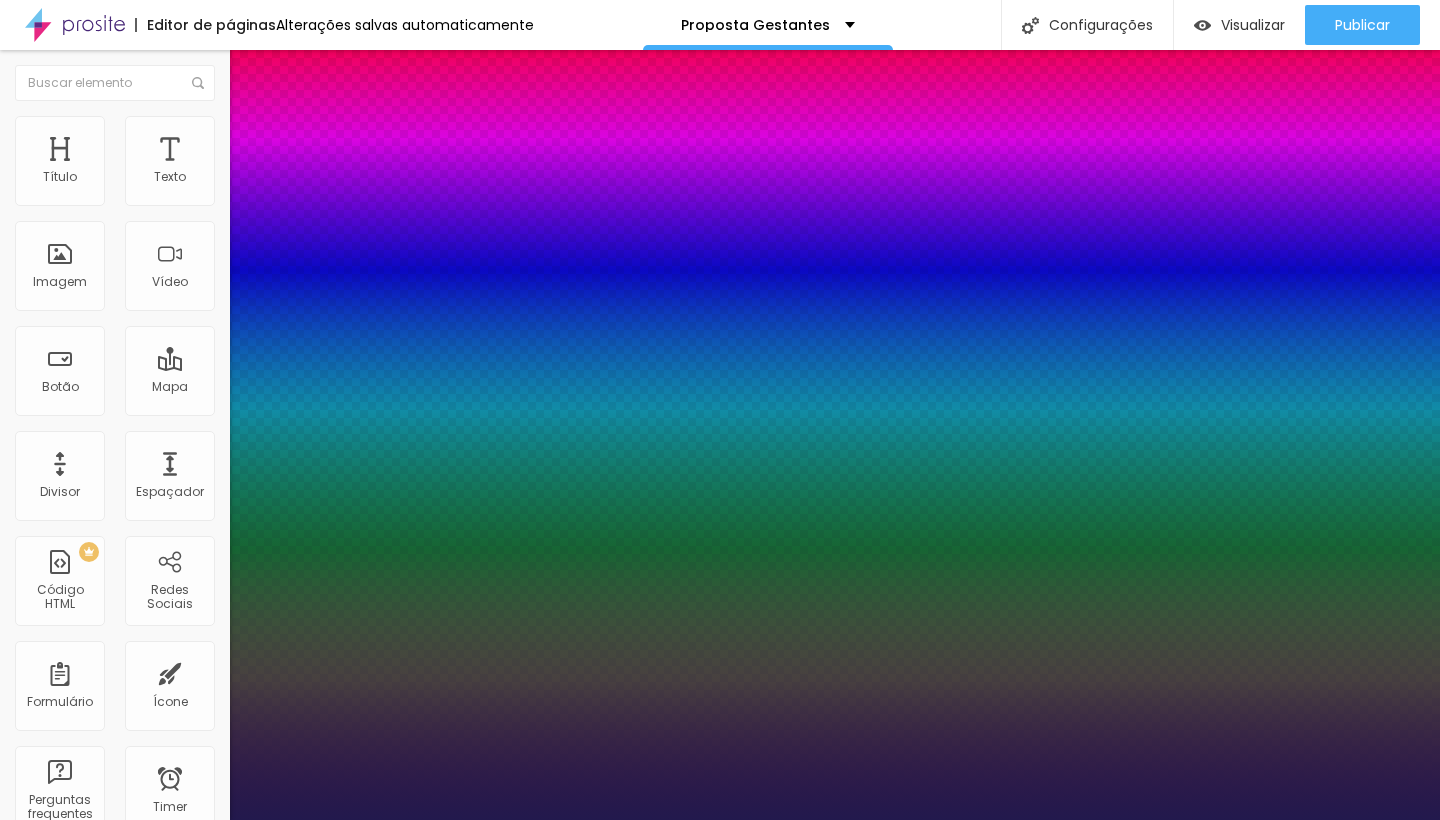 type on "15" 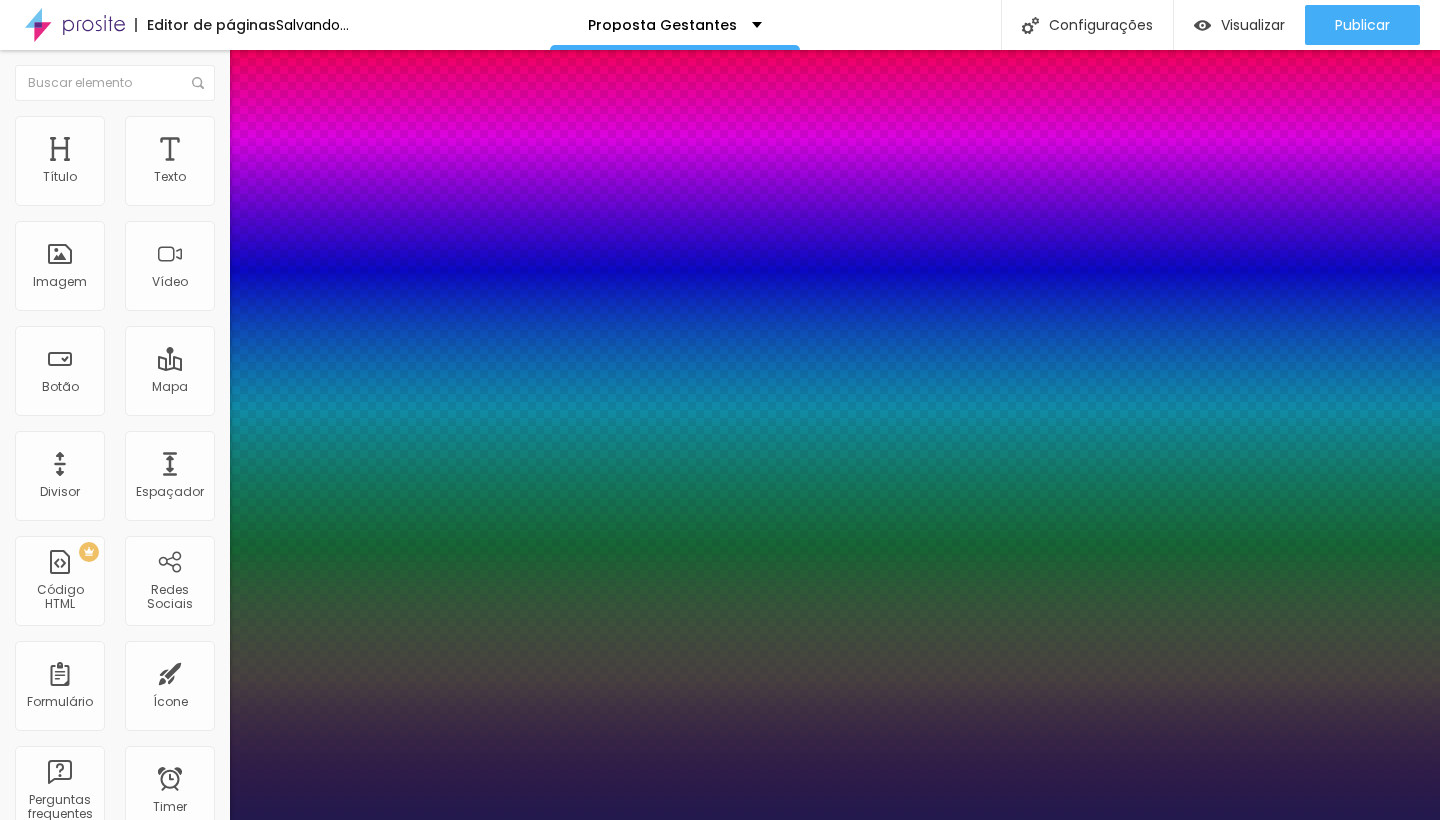 click at bounding box center (720, 820) 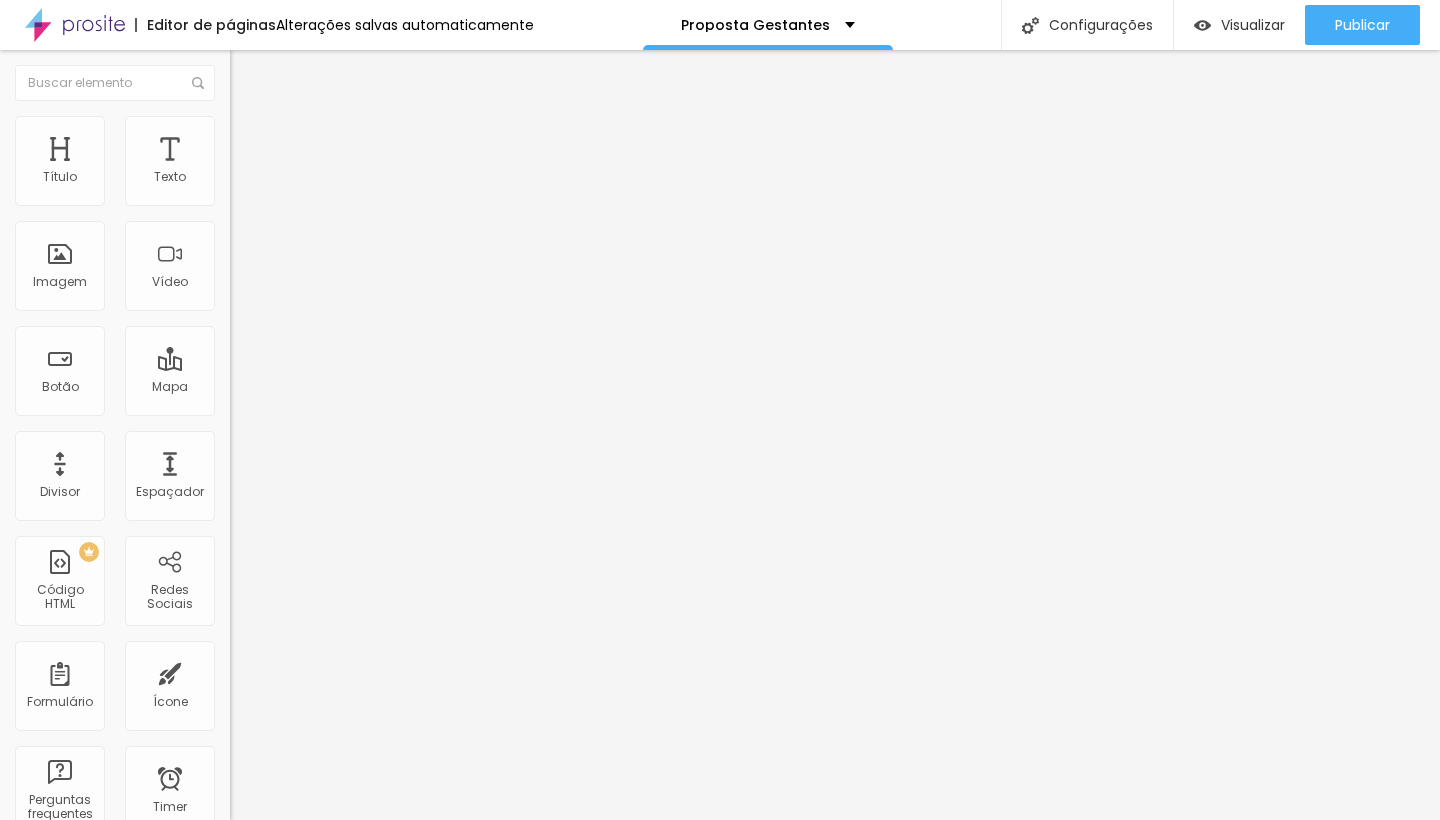 click on "Editar Texto Estilo Avançado Tipografia Voltar ao padrão Sombra DESATIVADO Voltar ao padrão" at bounding box center [345, 435] 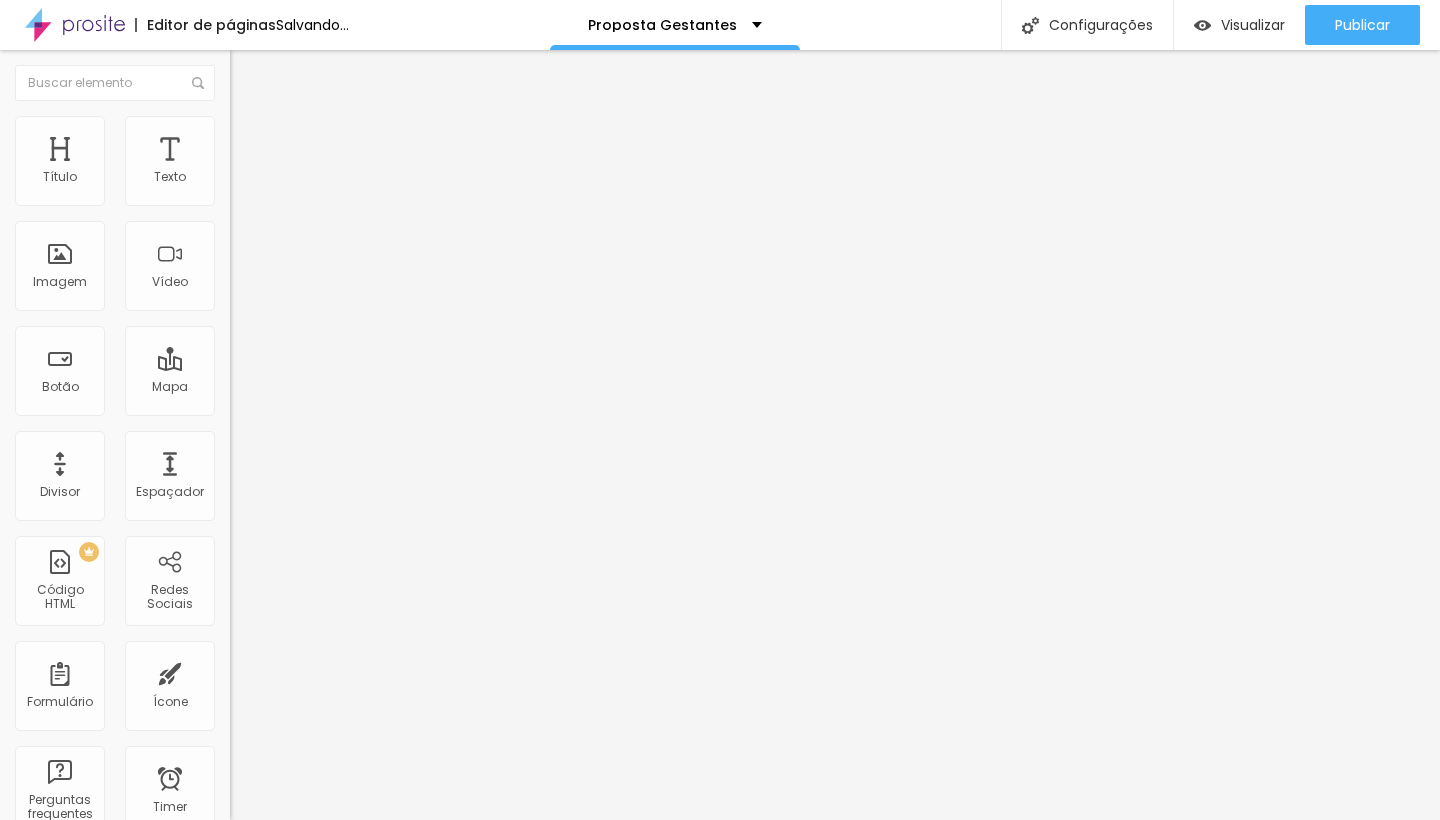 drag, startPoint x: 47, startPoint y: 245, endPoint x: 10, endPoint y: 247, distance: 37.054016 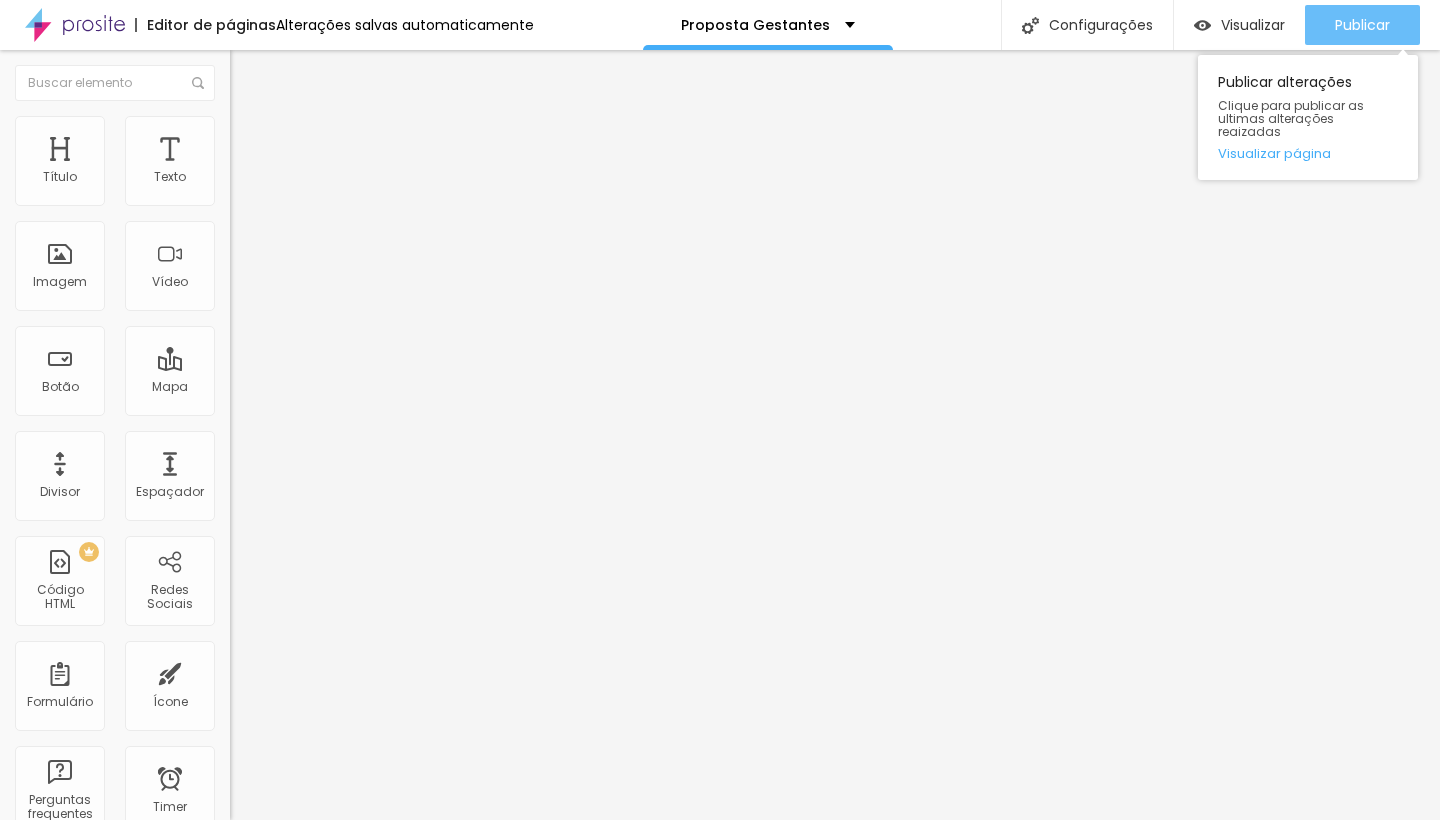 click on "Publicar" at bounding box center (1362, 25) 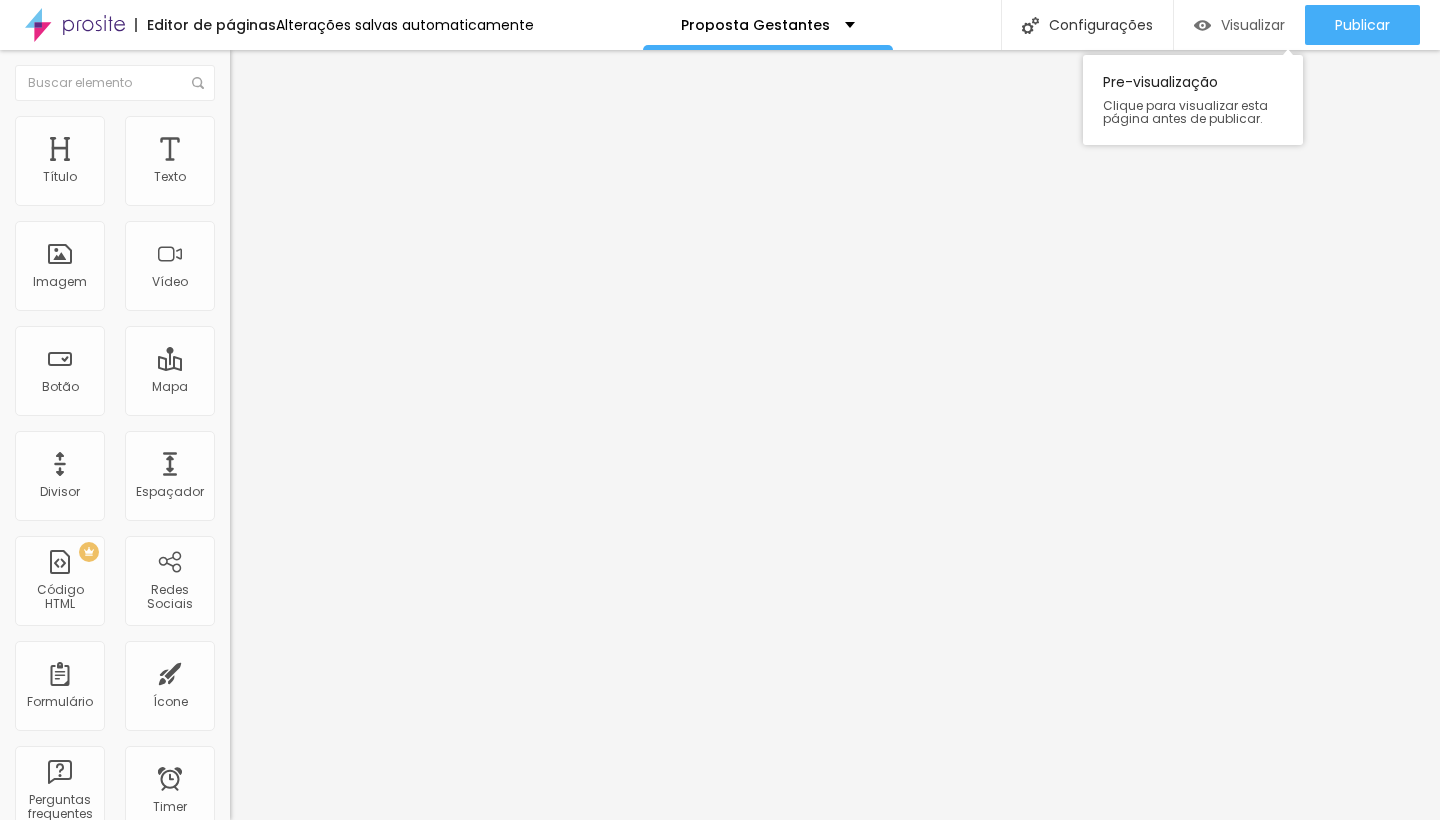 click on "Visualizar" at bounding box center [1253, 25] 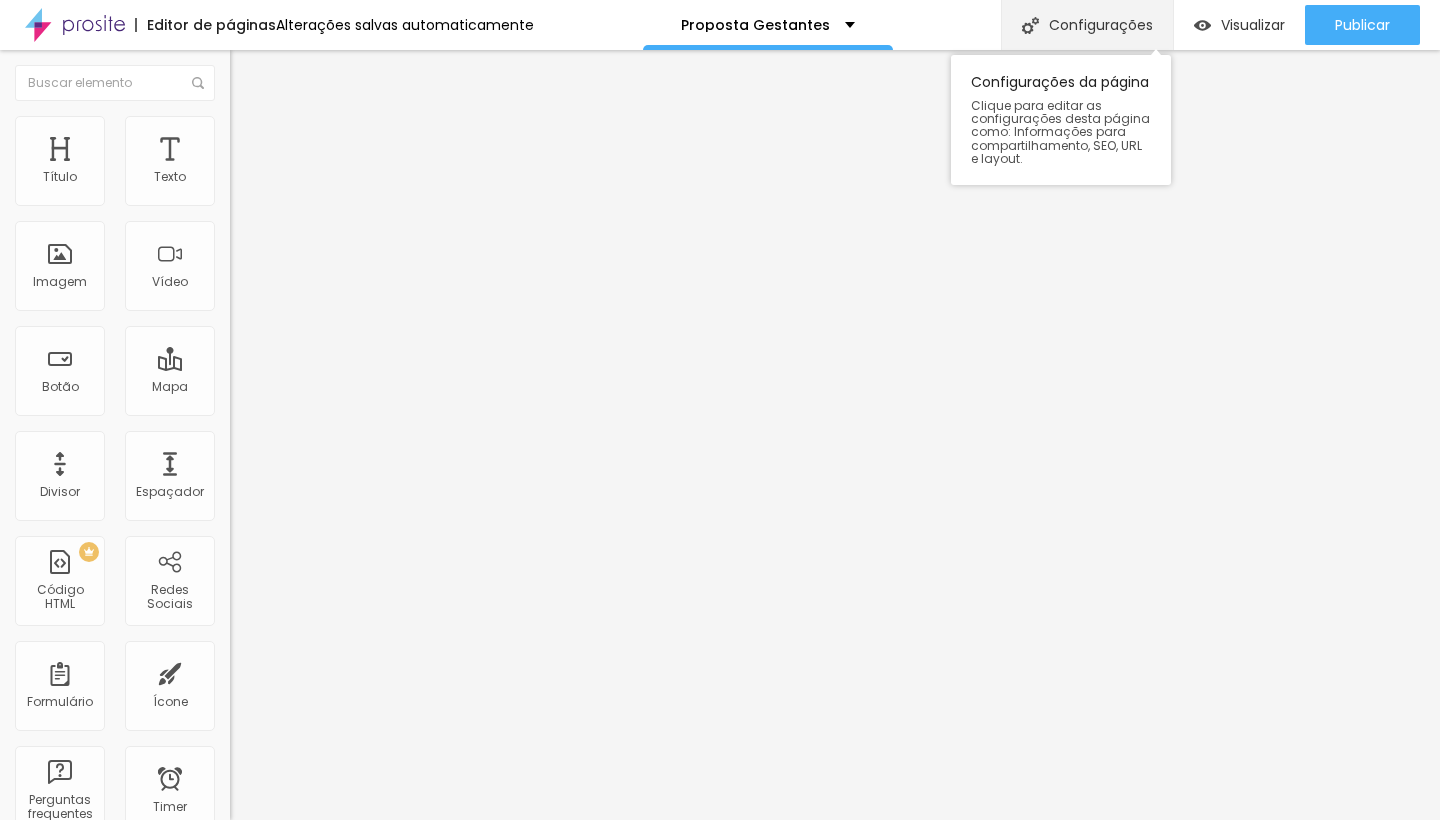 click on "Configurações" at bounding box center (1087, 25) 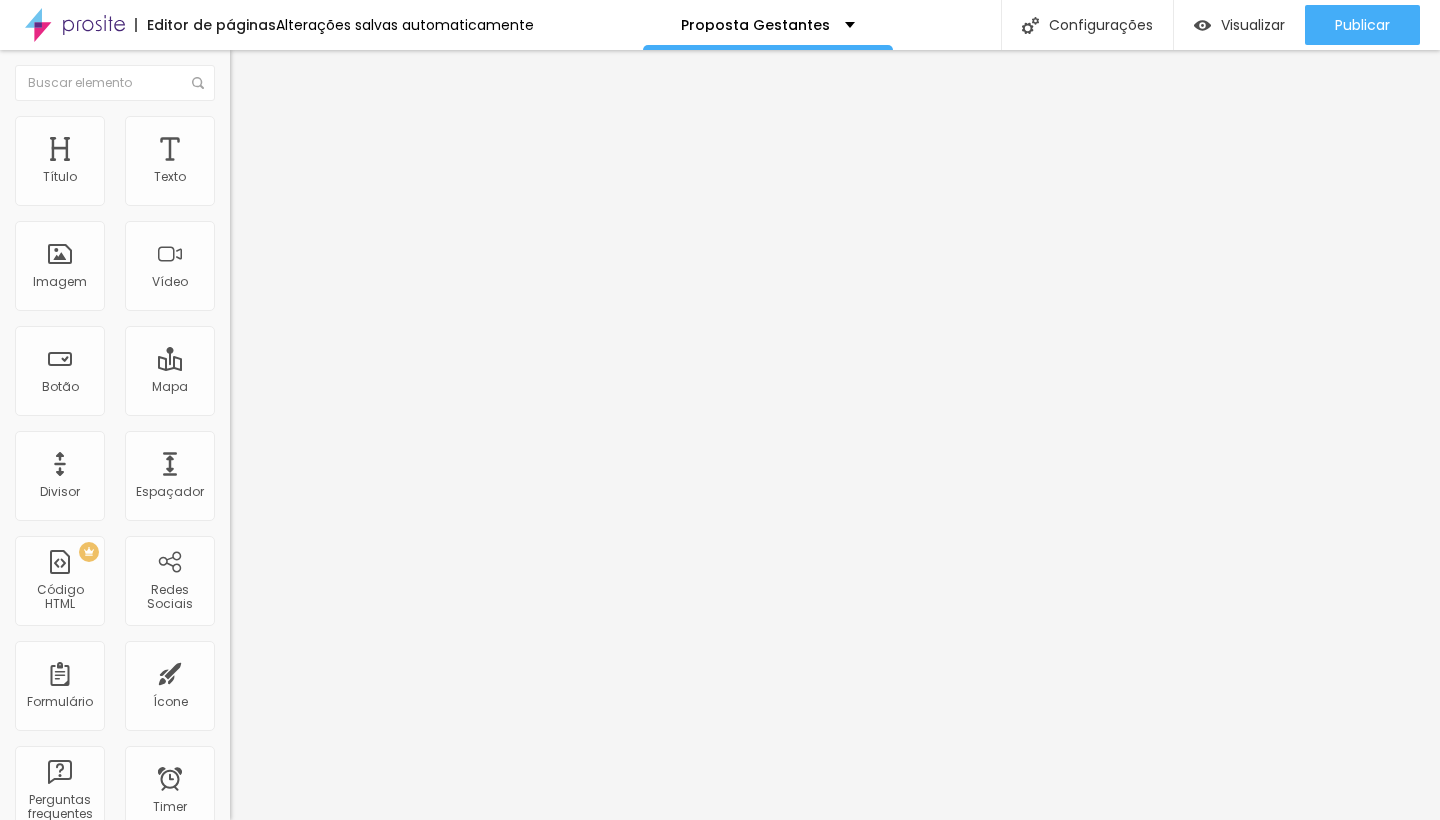 click on "Redes Sociais" at bounding box center [720, 868] 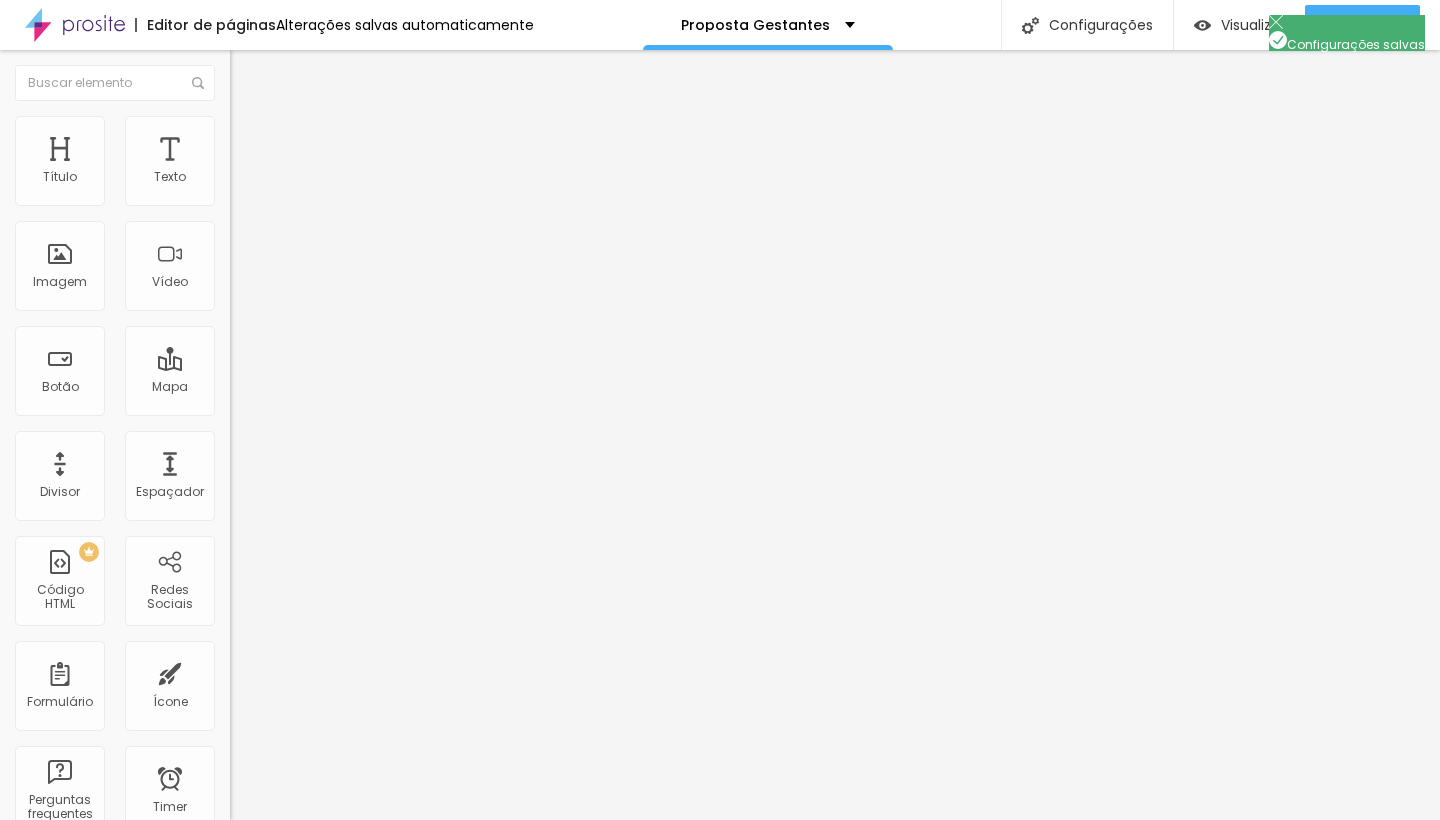 click on "Alterar imagem" at bounding box center (70, 1811) 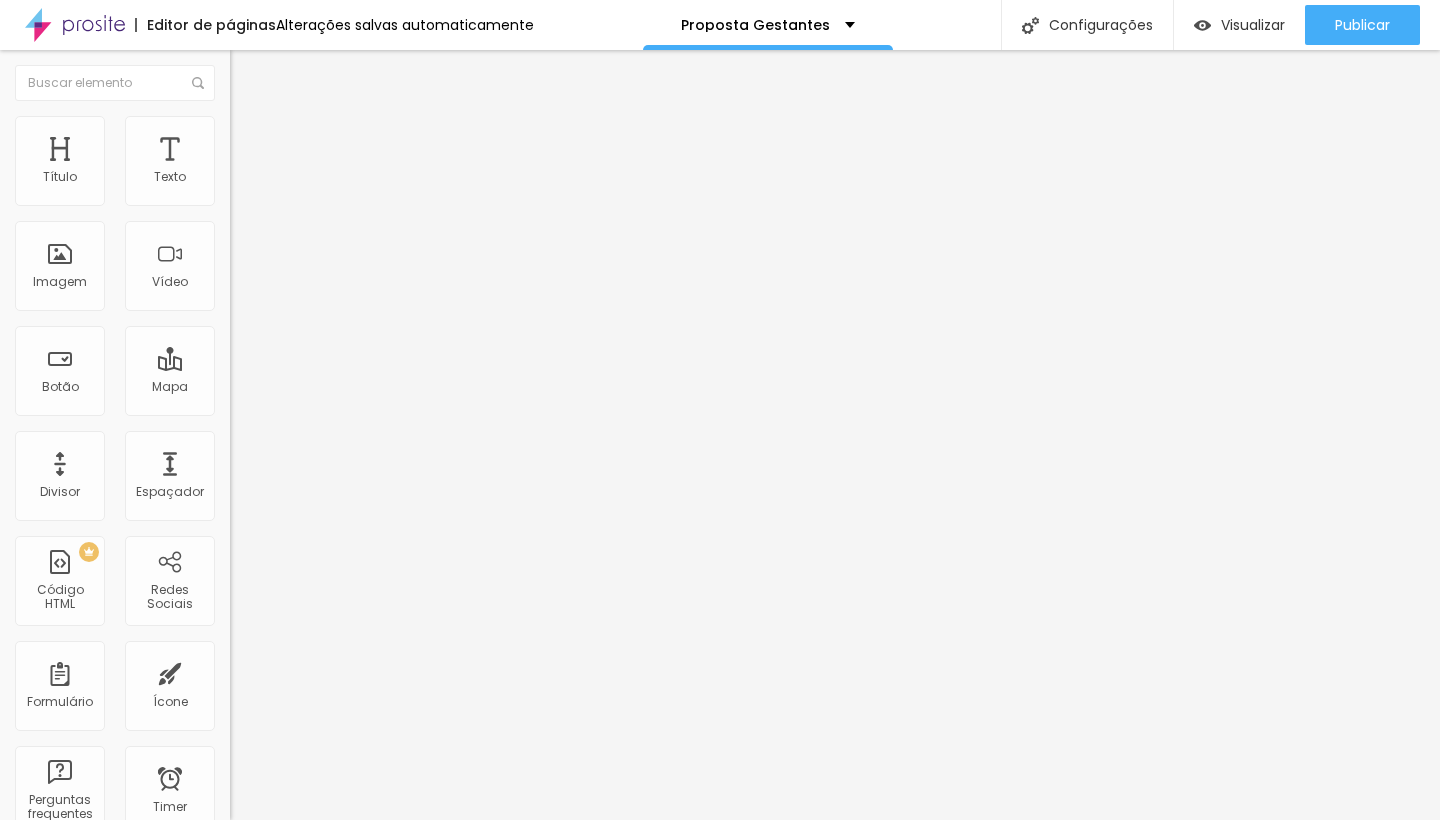 click on "Escolher" at bounding box center (107, 3001) 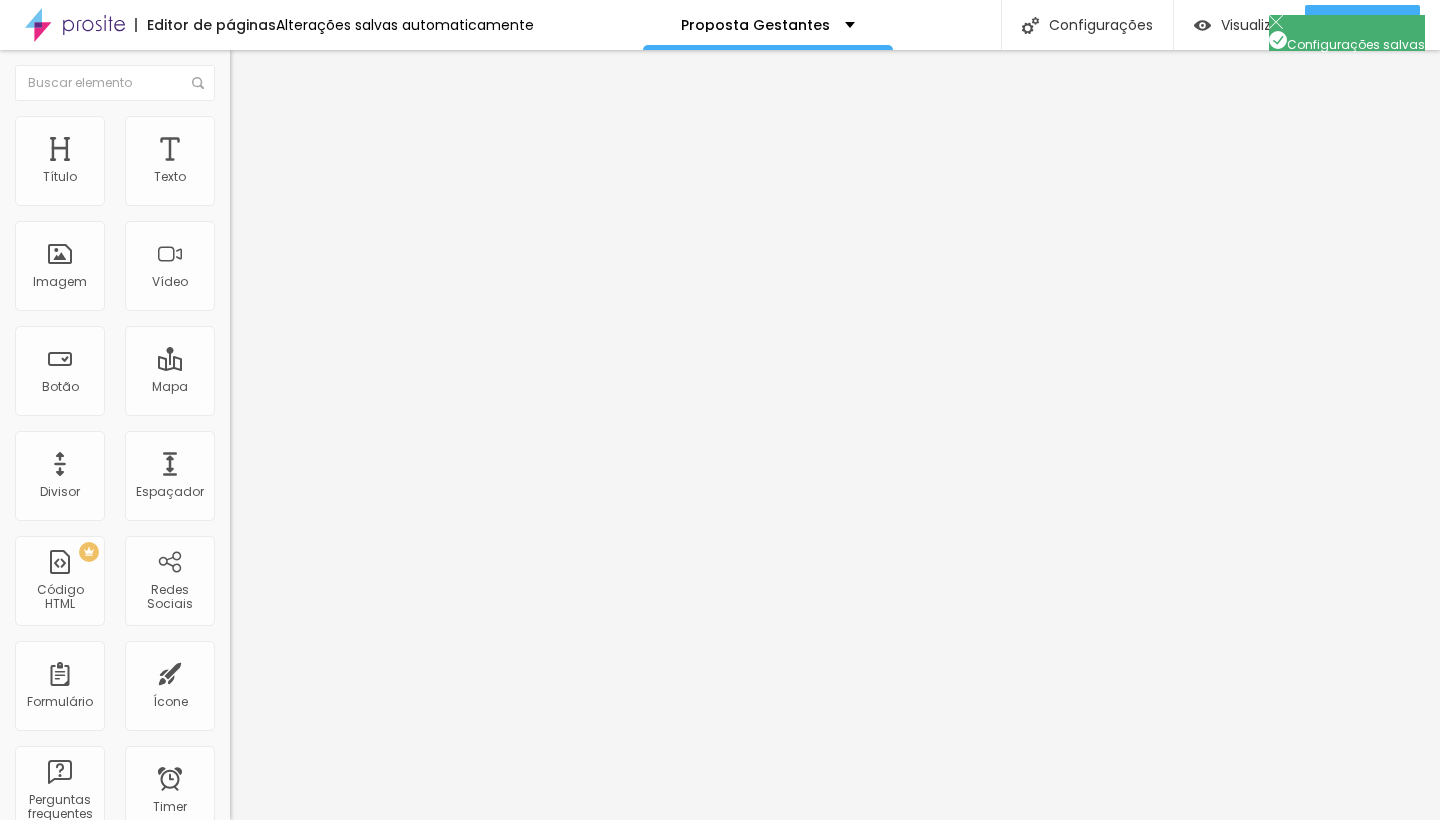click at bounding box center (720, 841) 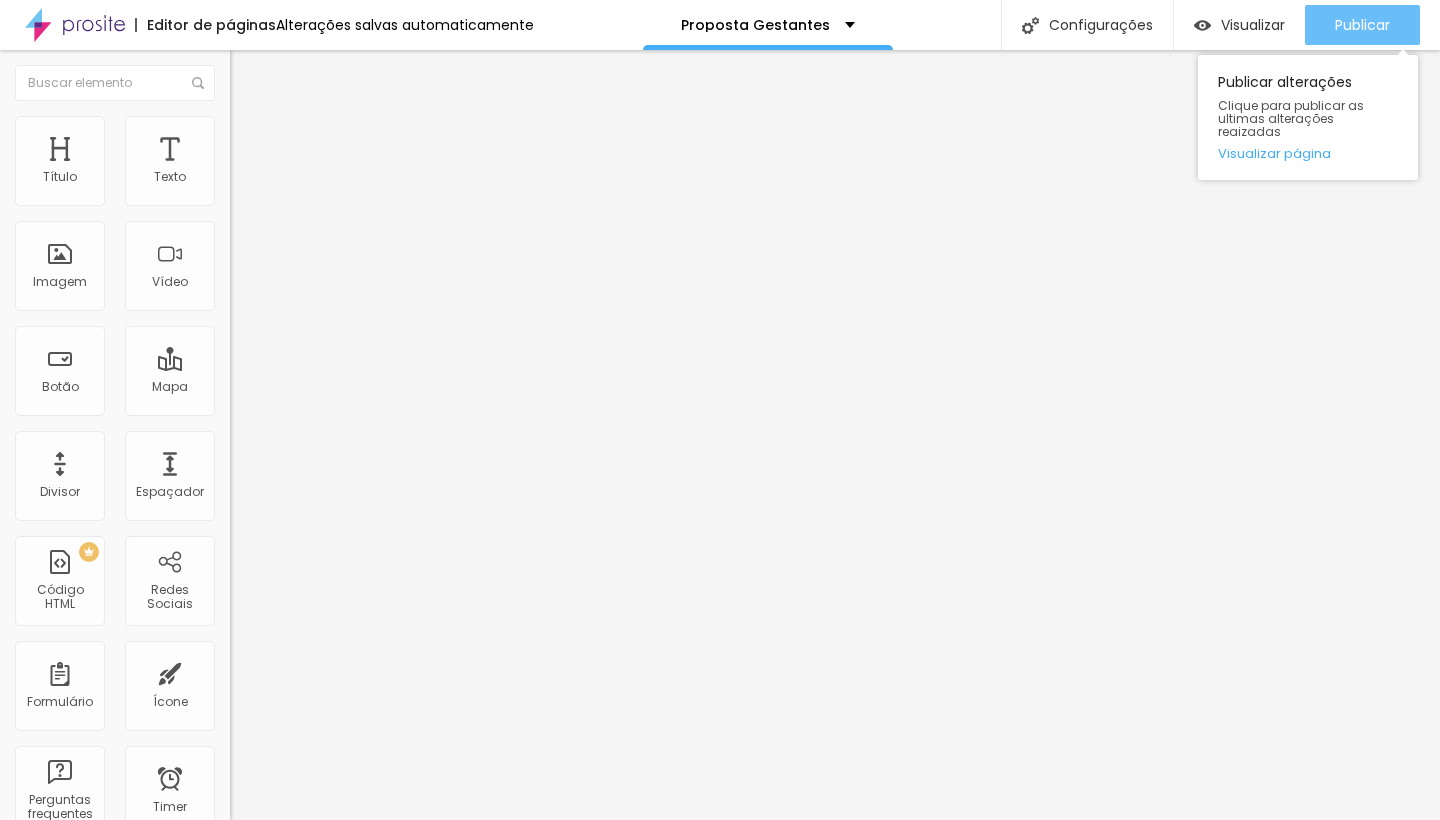 click on "Publicar" at bounding box center (1362, 25) 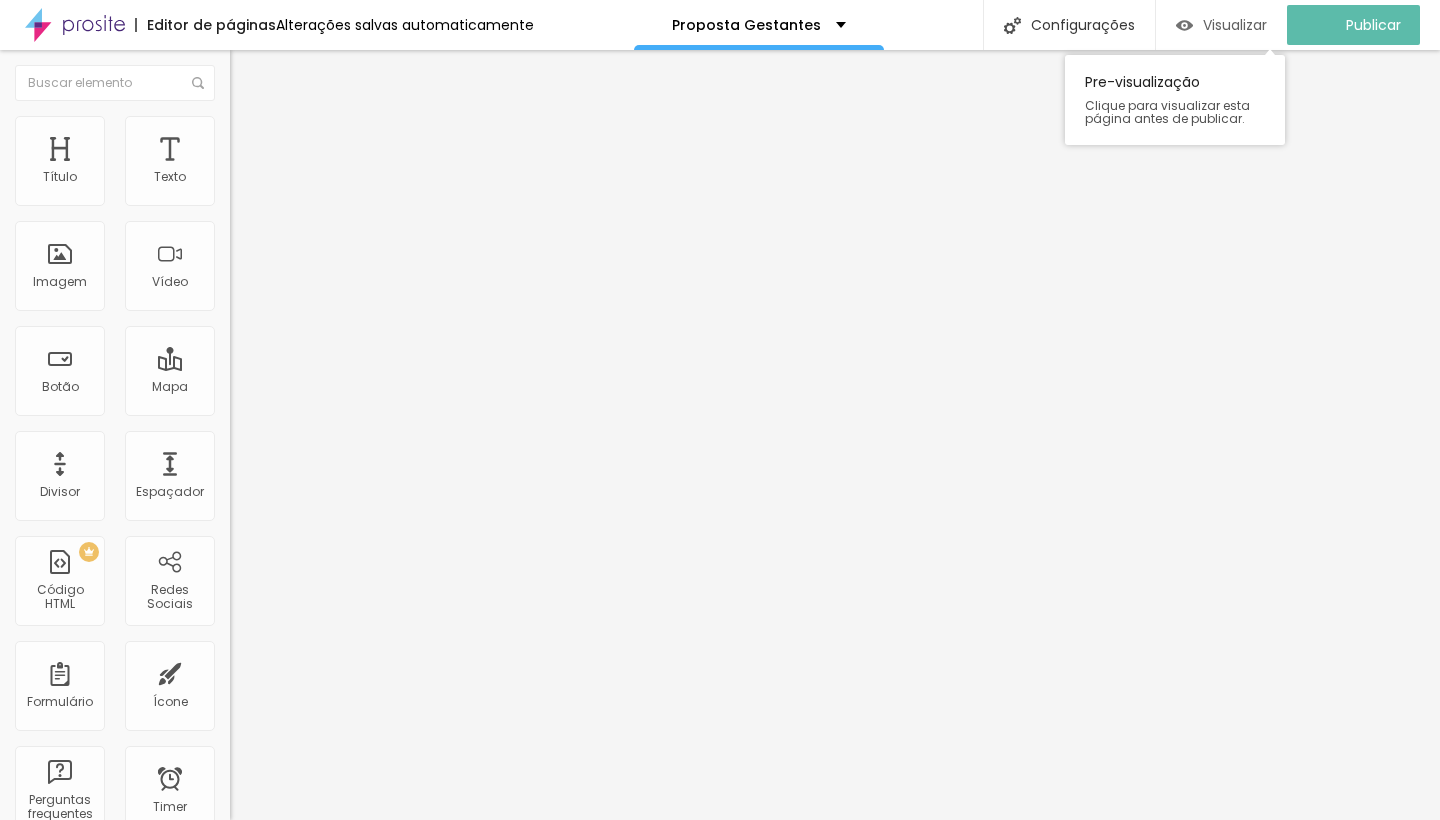 click on "Visualizar" at bounding box center [1235, 25] 